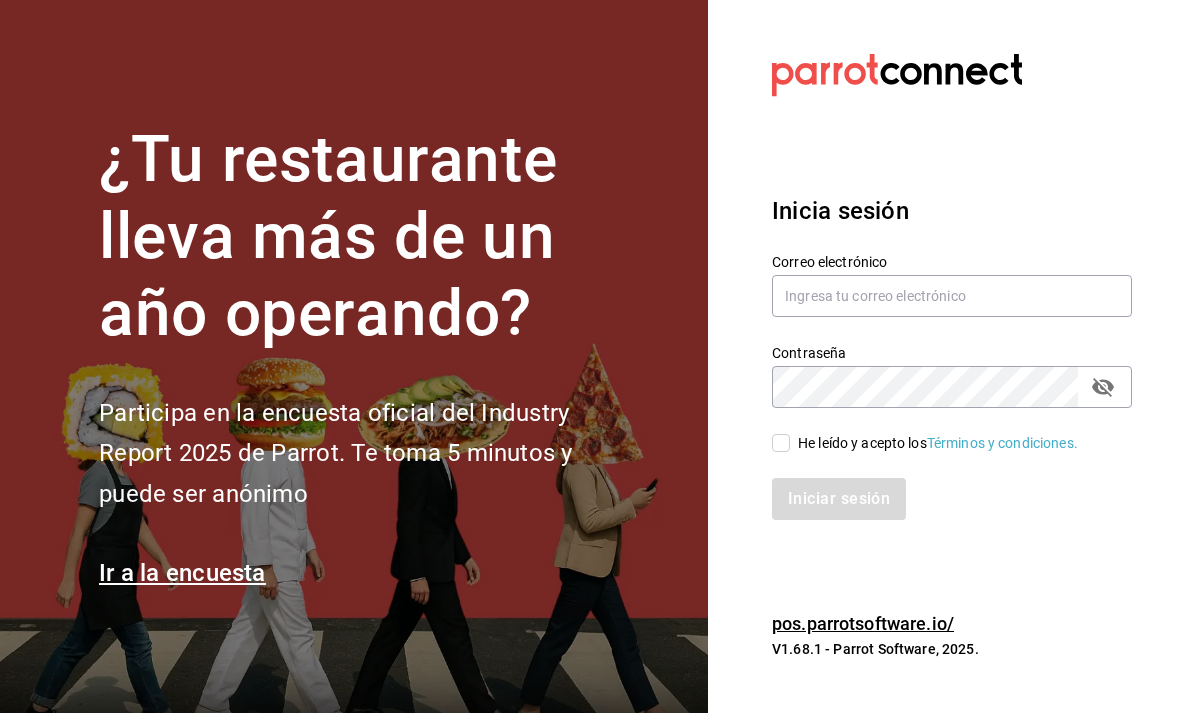 scroll, scrollTop: 0, scrollLeft: 0, axis: both 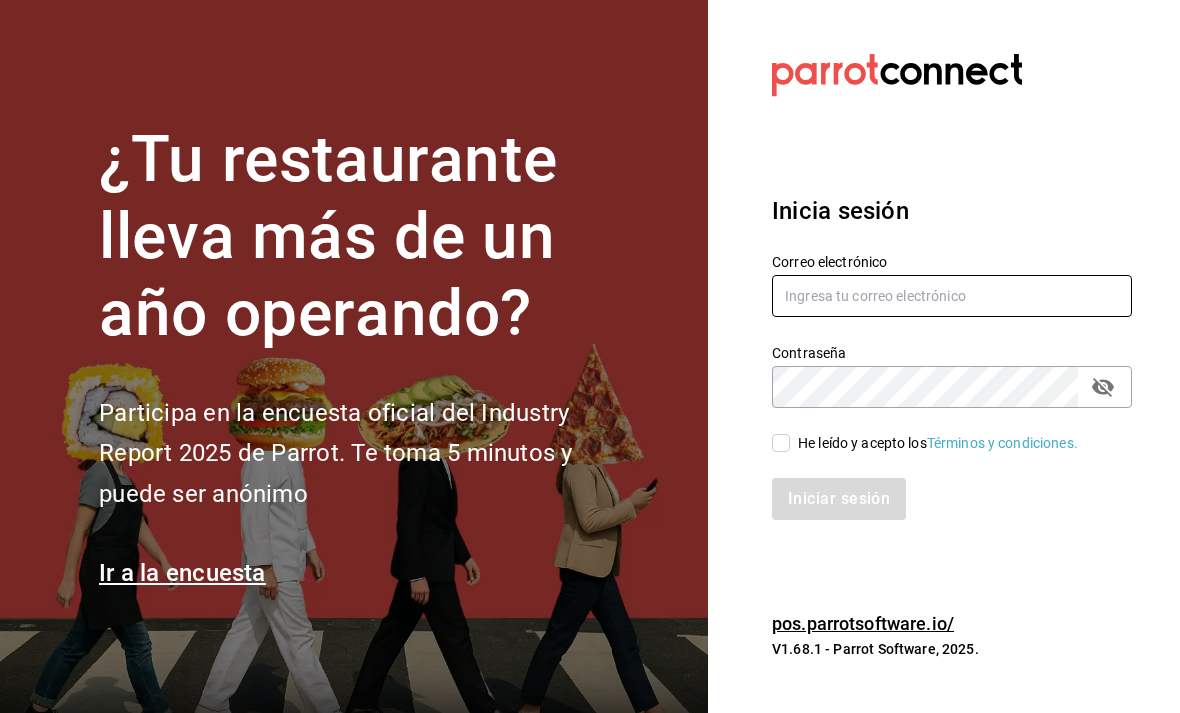 click at bounding box center (952, 296) 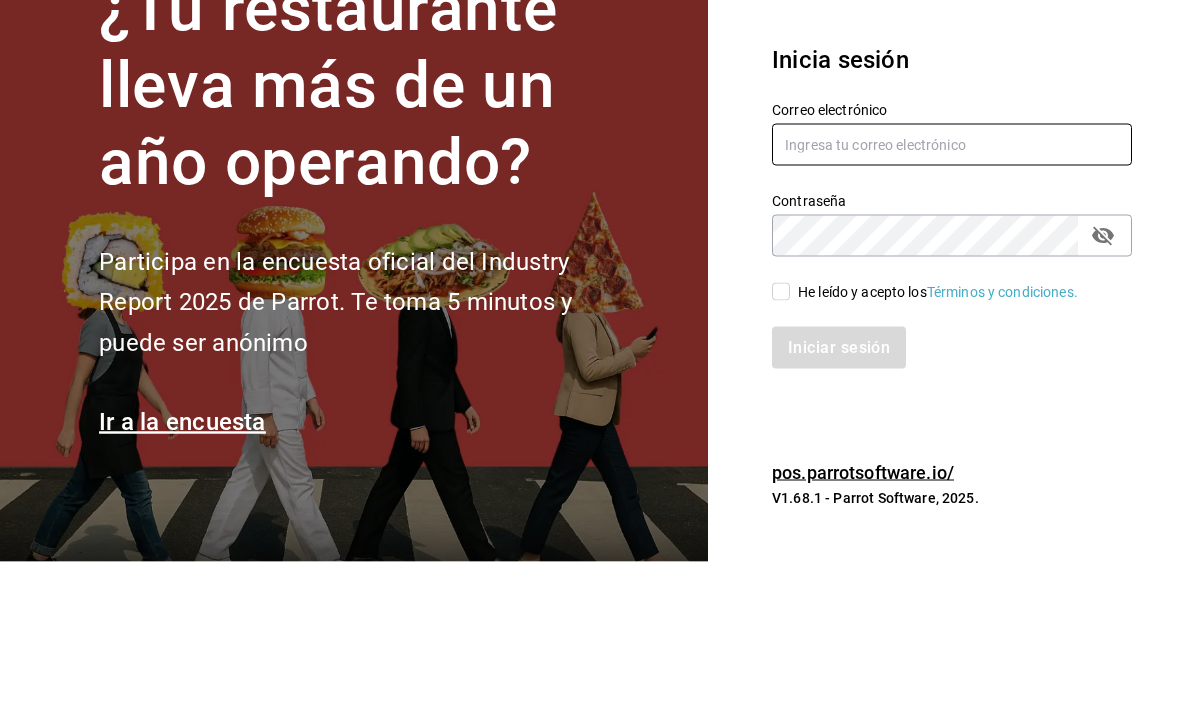 type on "helio.perez.1107@gmail.com" 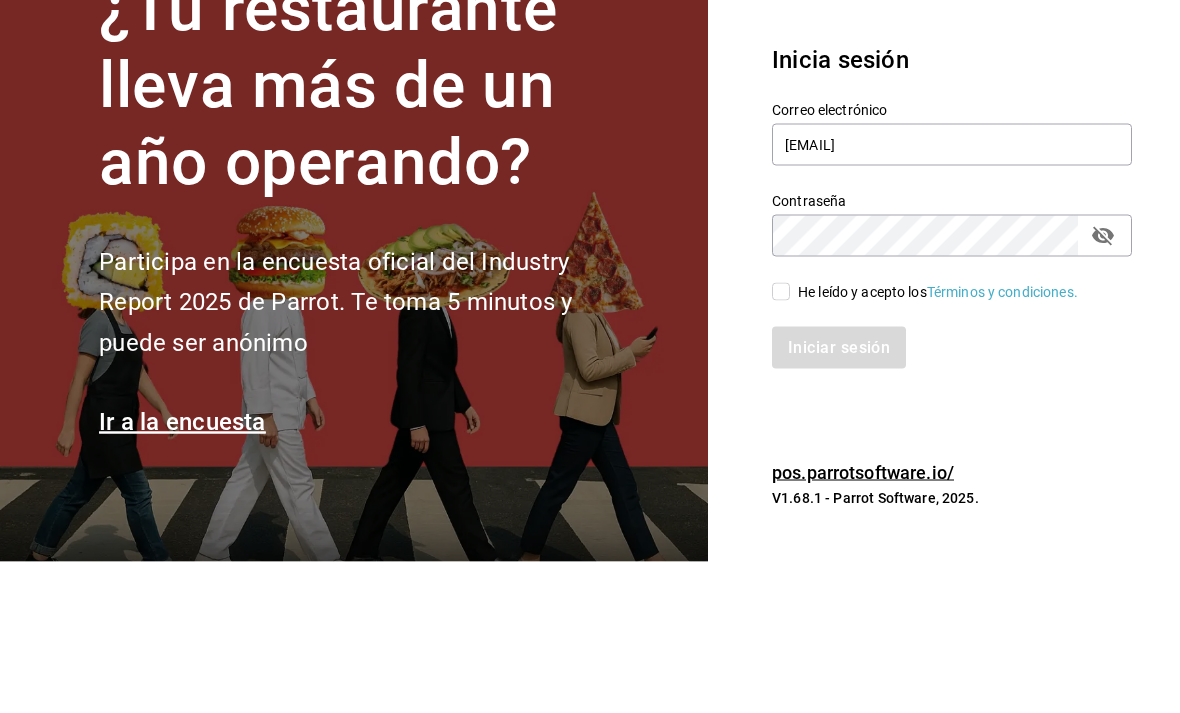 scroll, scrollTop: 64, scrollLeft: 0, axis: vertical 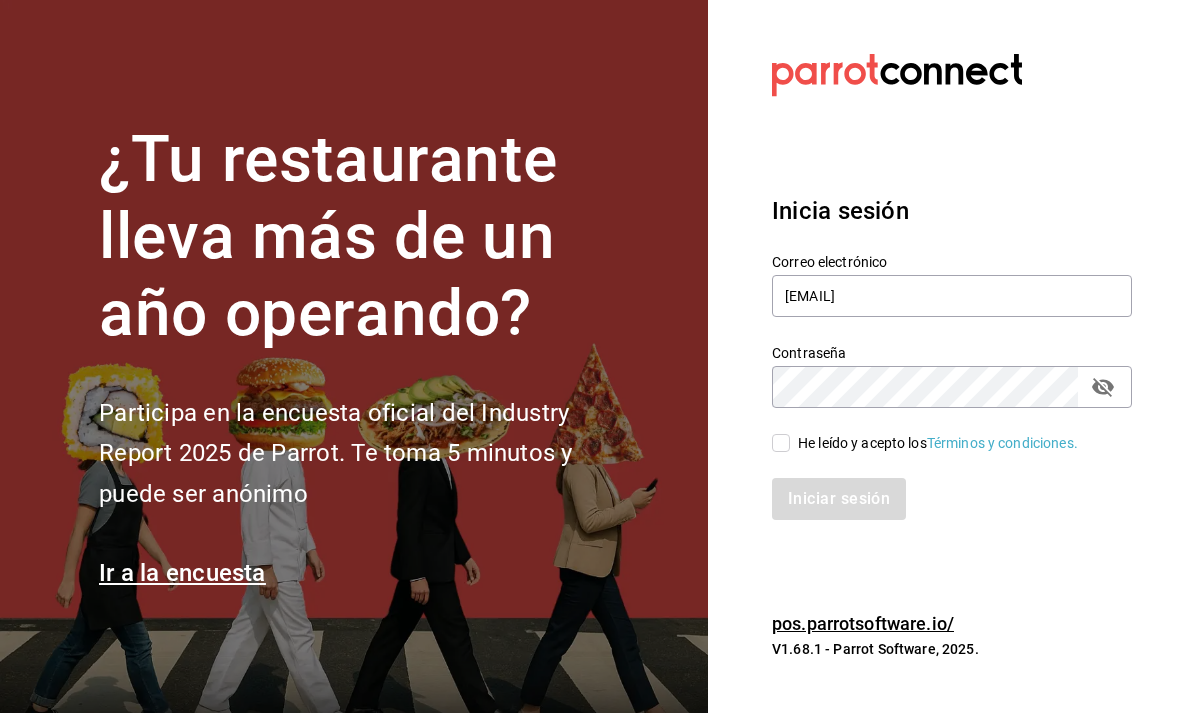 click on "He leído y acepto los  Términos y condiciones." at bounding box center (781, 443) 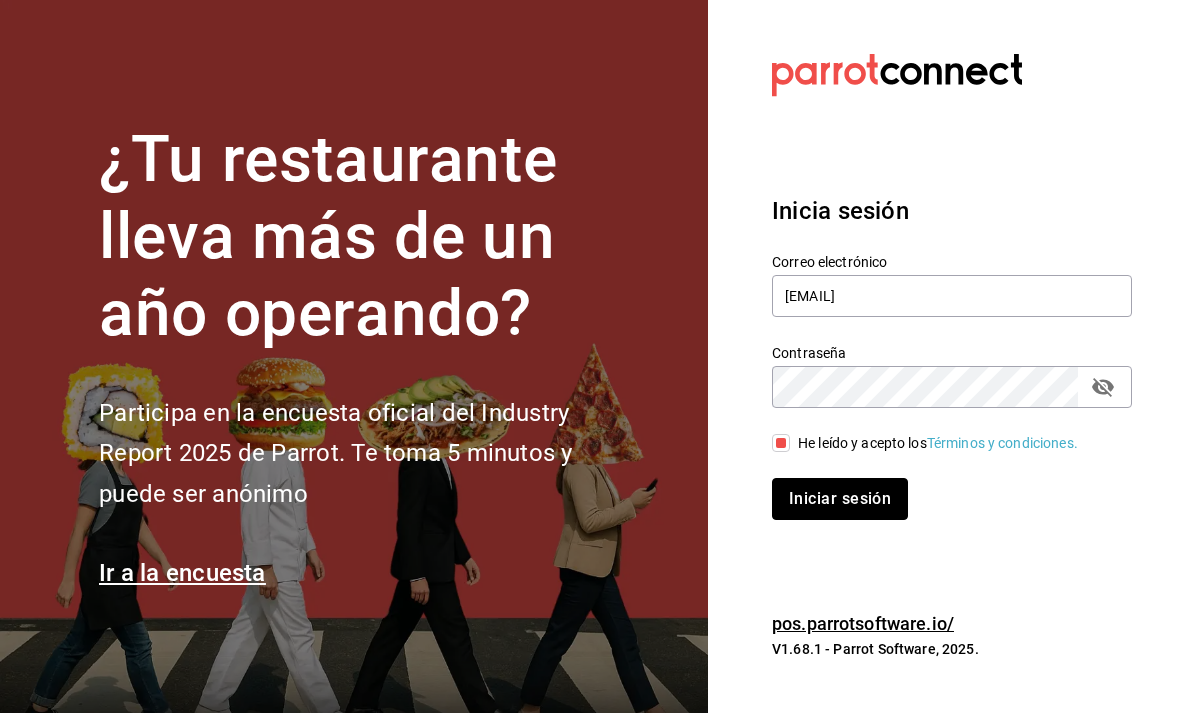 click on "Iniciar sesión" at bounding box center [840, 499] 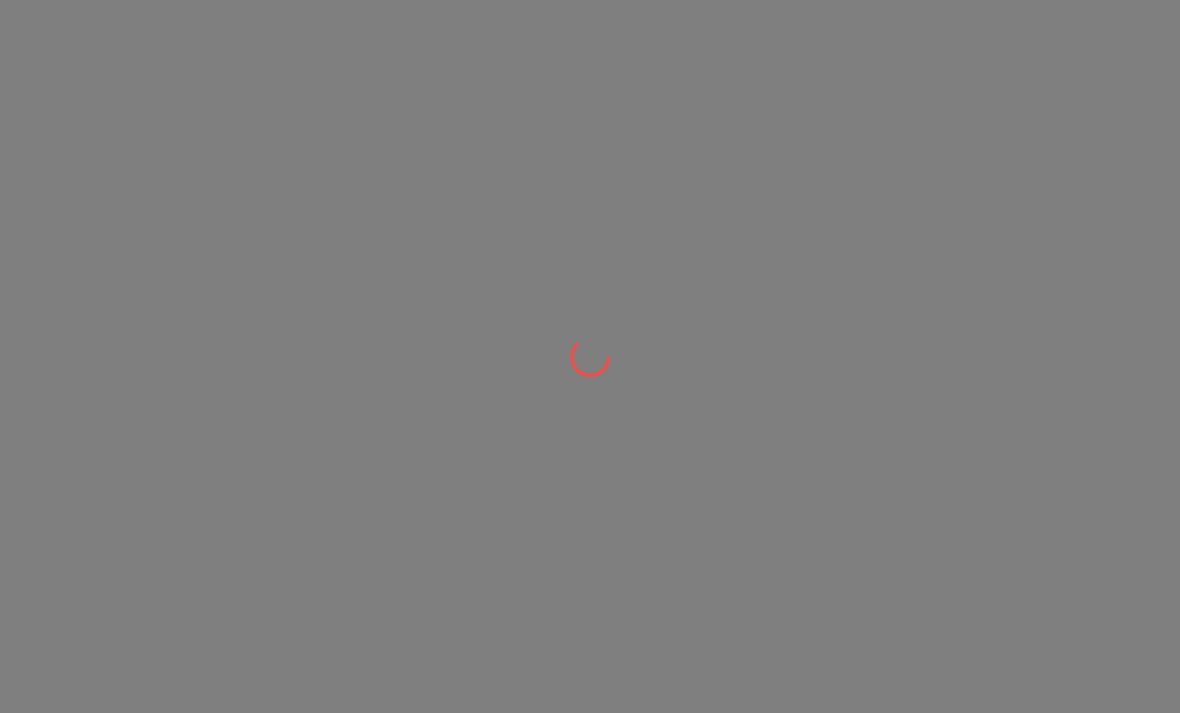 scroll, scrollTop: 0, scrollLeft: 0, axis: both 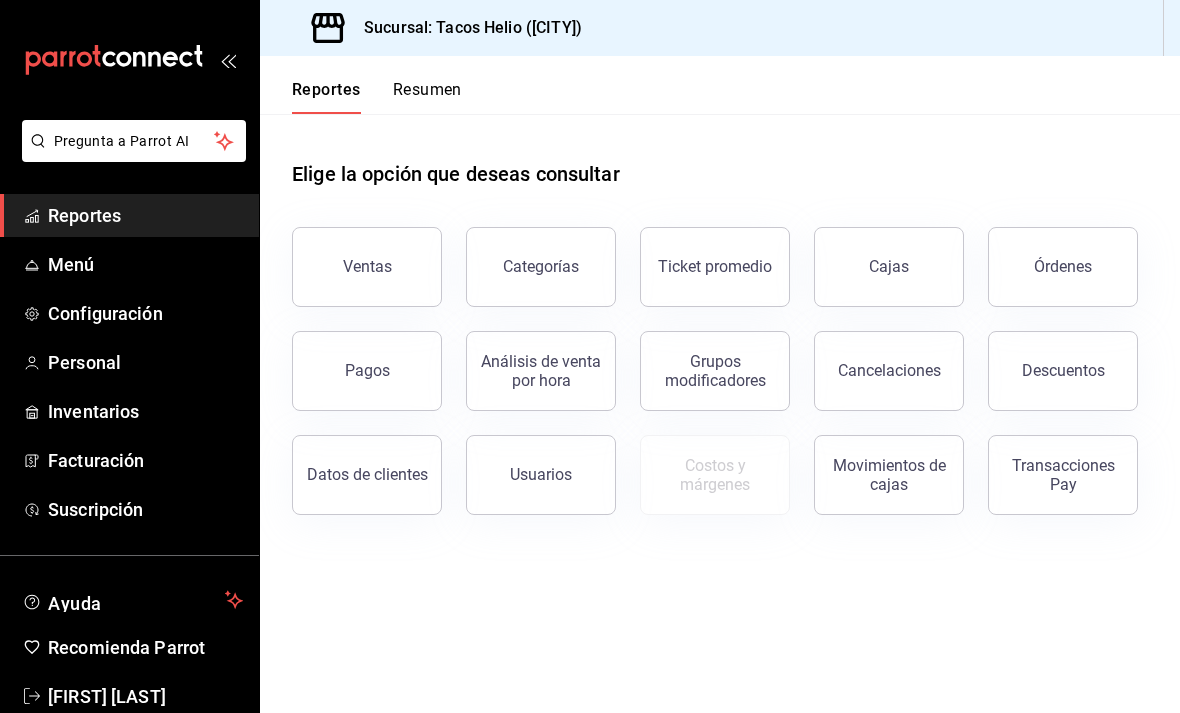 click on "Ventas" at bounding box center [367, 267] 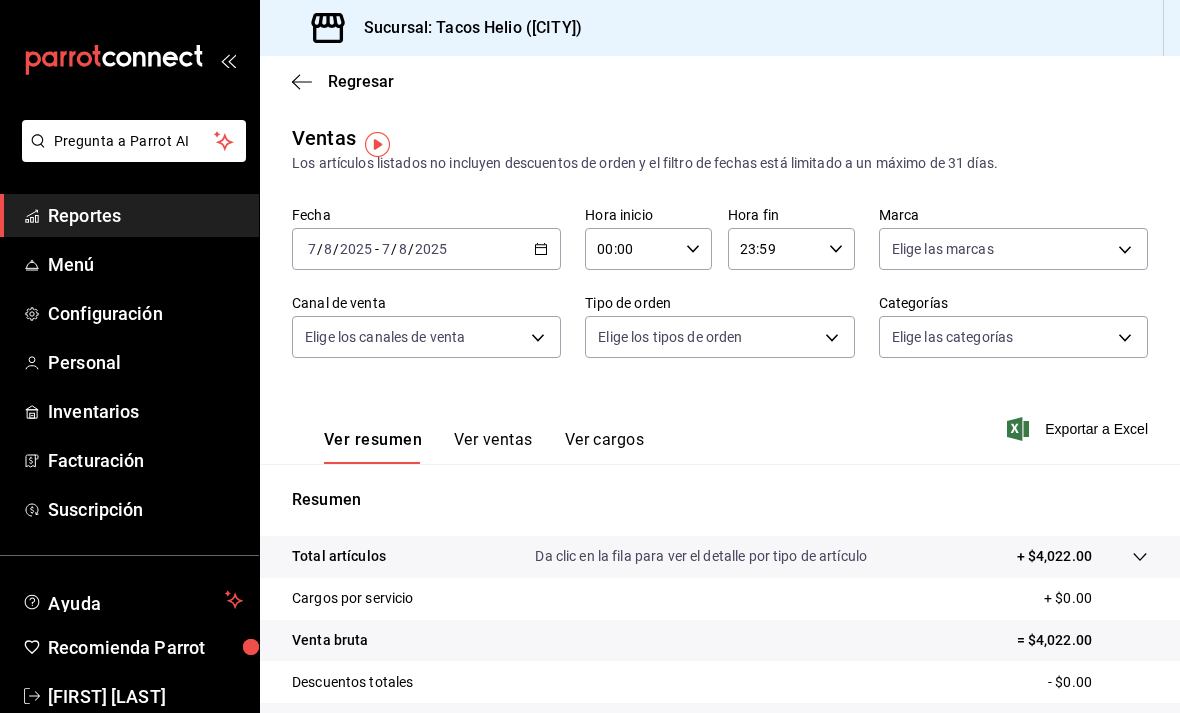 scroll, scrollTop: 0, scrollLeft: 0, axis: both 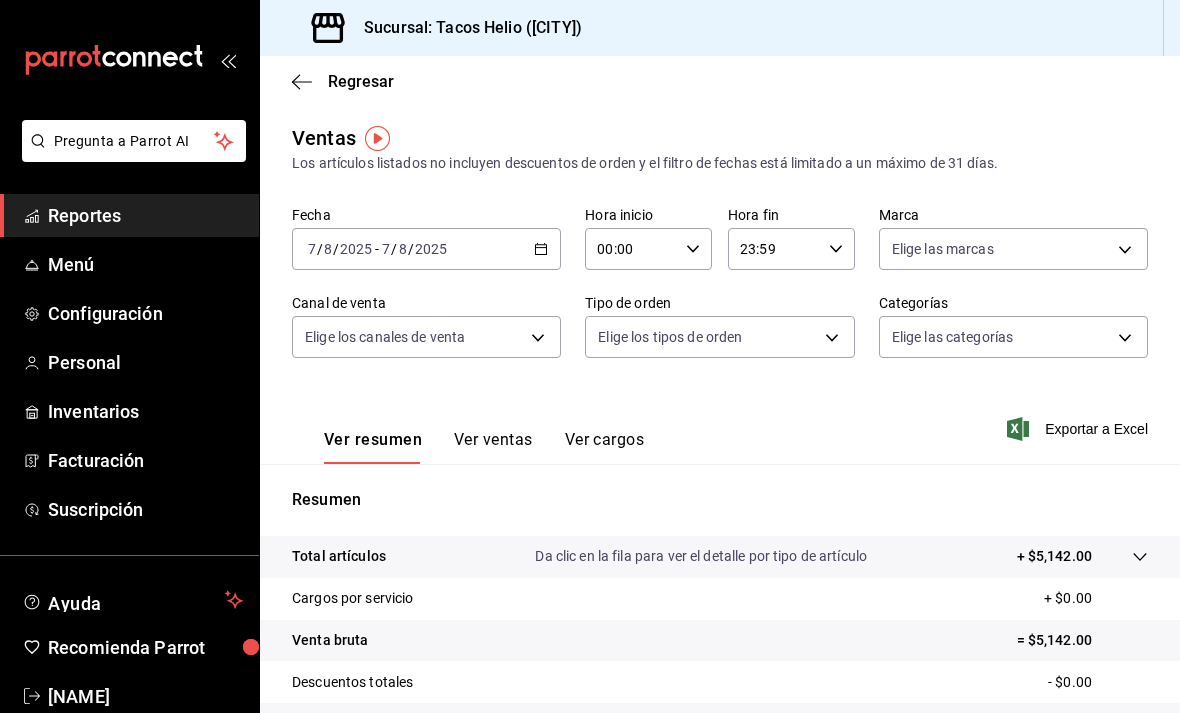 click on "Total artículos Da clic en la fila para ver el detalle por tipo de artículo + $5,142.00" at bounding box center [720, 557] 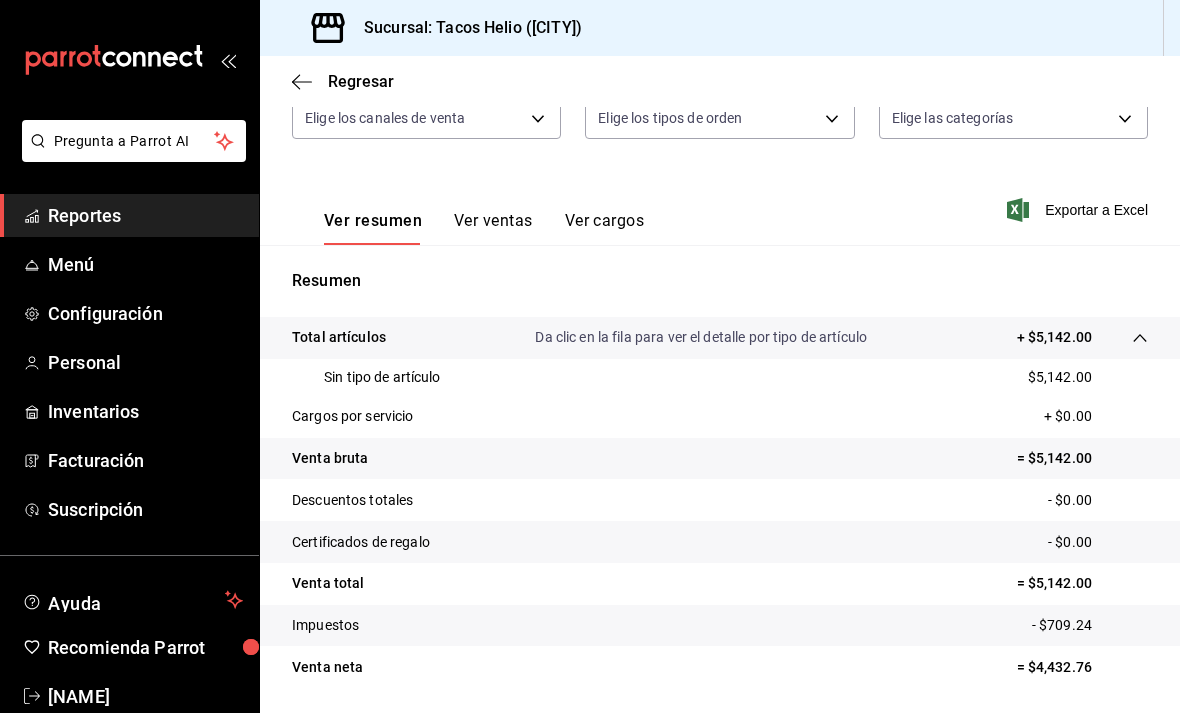 scroll, scrollTop: 218, scrollLeft: 0, axis: vertical 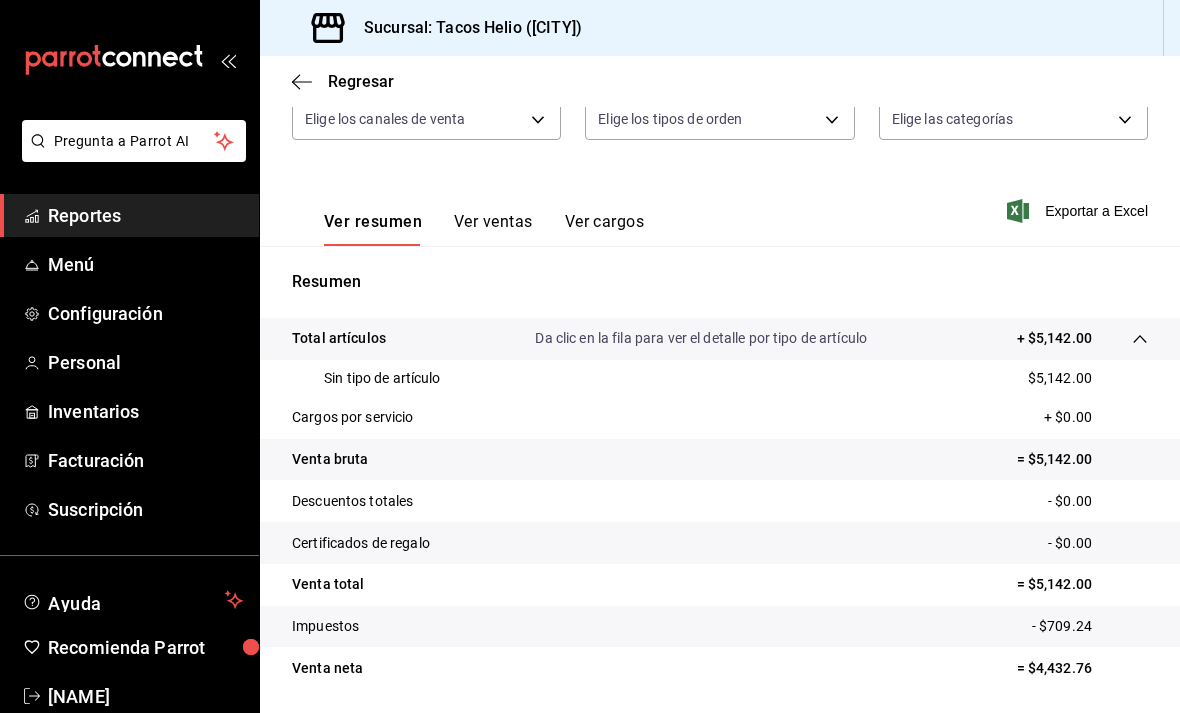 click on "Total artículos Da clic en la fila para ver el detalle por tipo de artículo + $5,142.00" at bounding box center (720, 339) 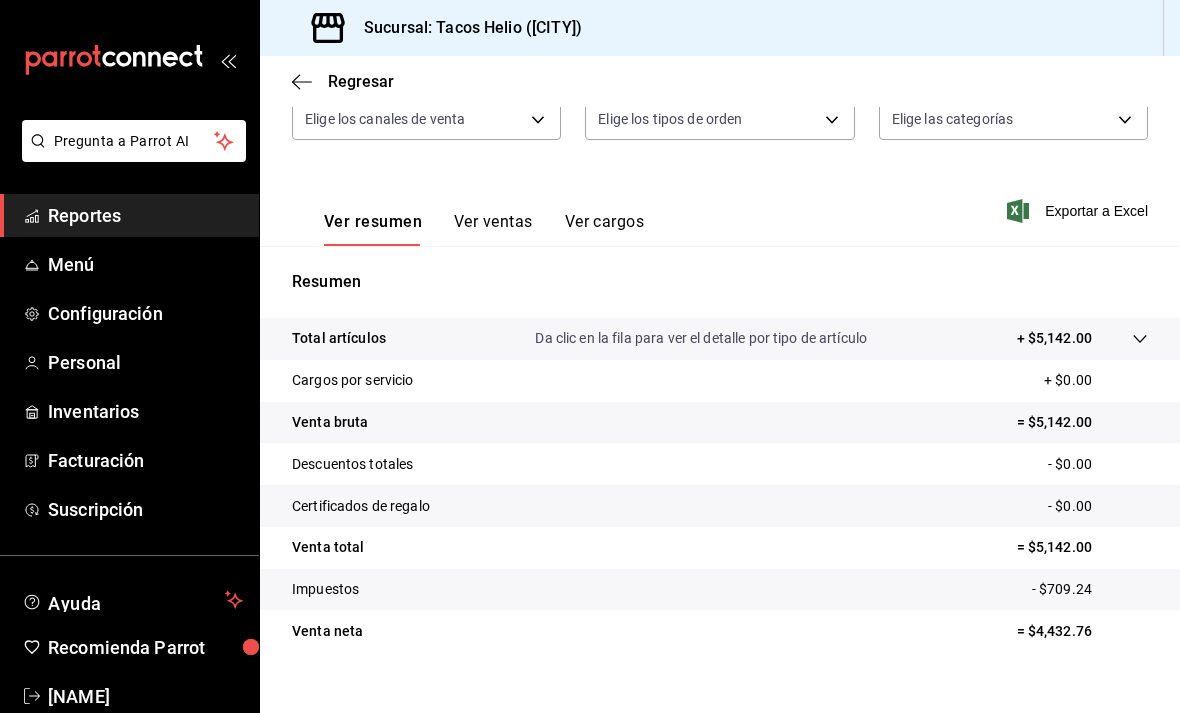 scroll, scrollTop: 181, scrollLeft: 0, axis: vertical 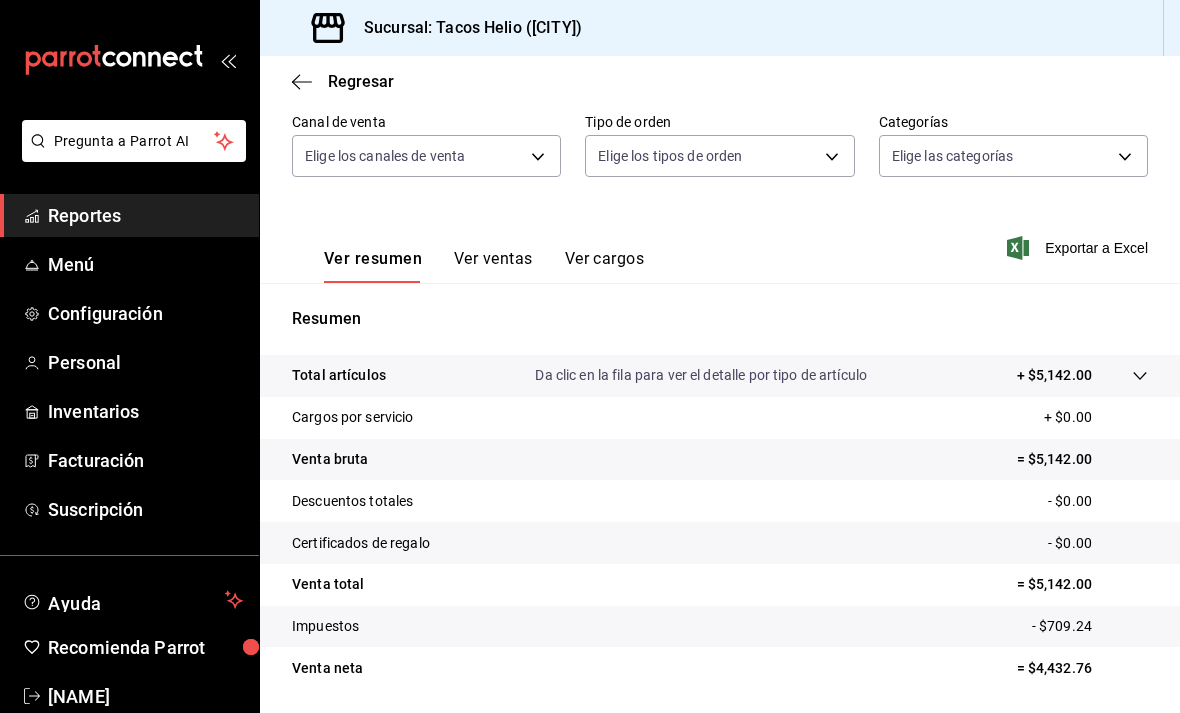 click on "Total artículos Da clic en la fila para ver el detalle por tipo de artículo + $5,142.00" at bounding box center [692, 375] 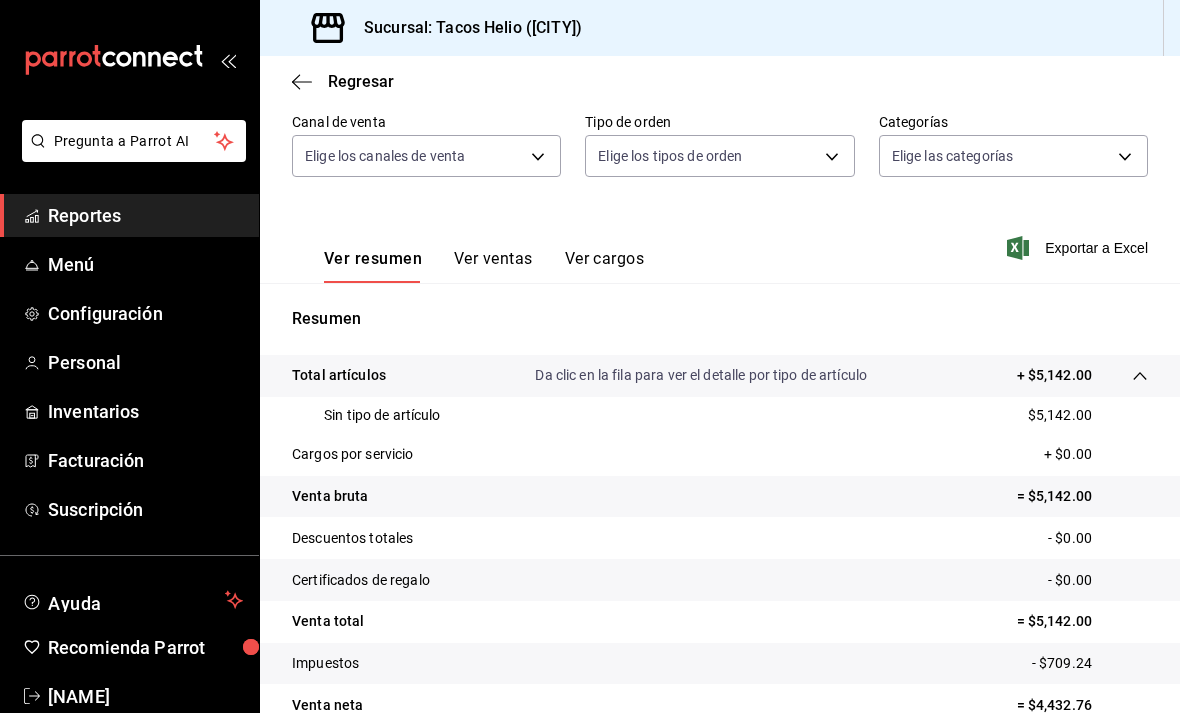 click on "Total artículos Da clic en la fila para ver el detalle por tipo de artículo + $5,142.00" at bounding box center [692, 375] 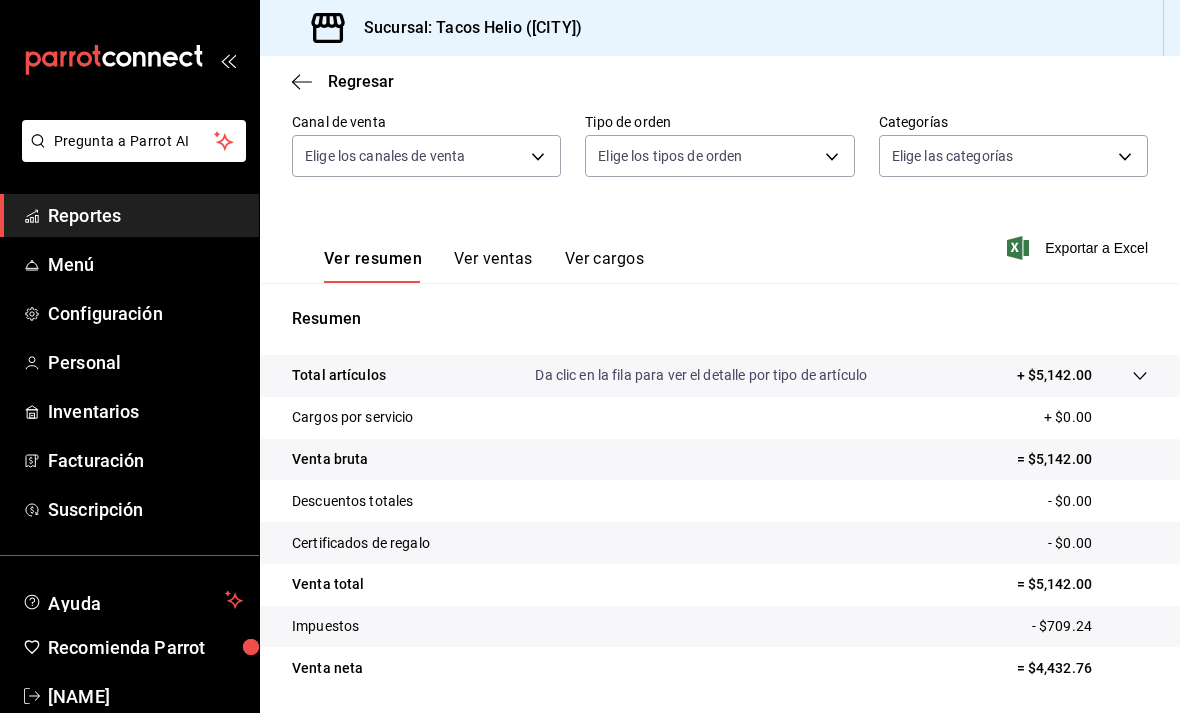 scroll, scrollTop: 0, scrollLeft: 0, axis: both 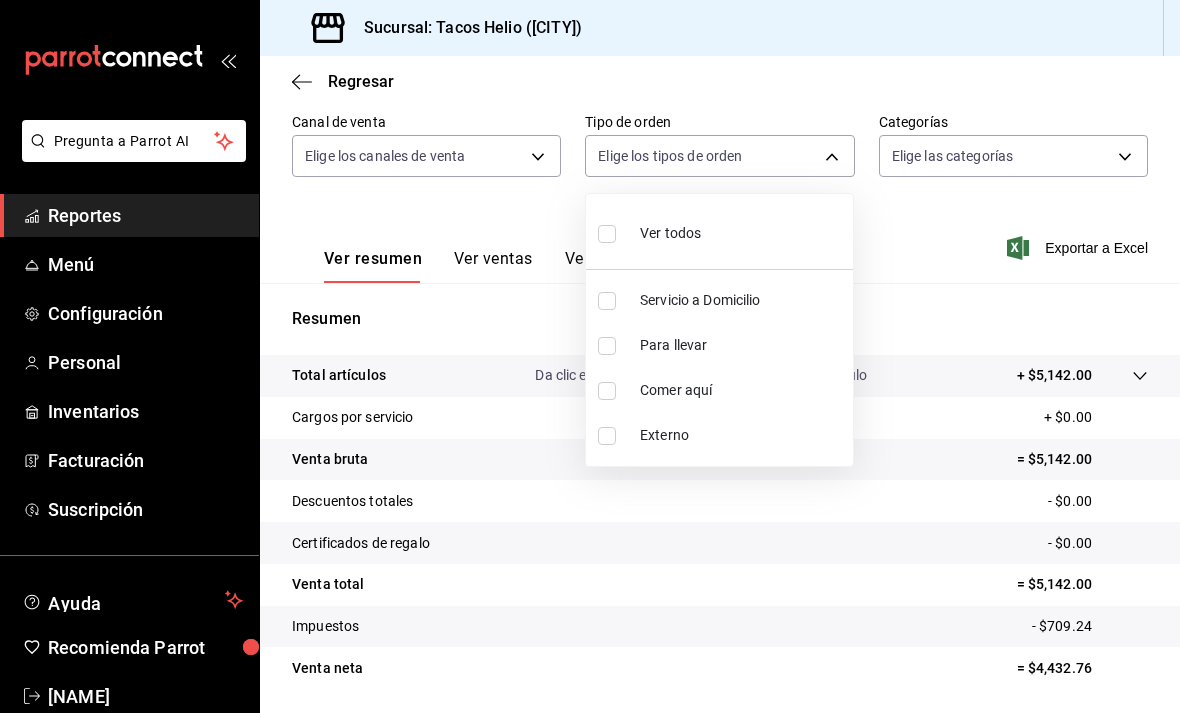 click on "Para llevar" at bounding box center [719, 345] 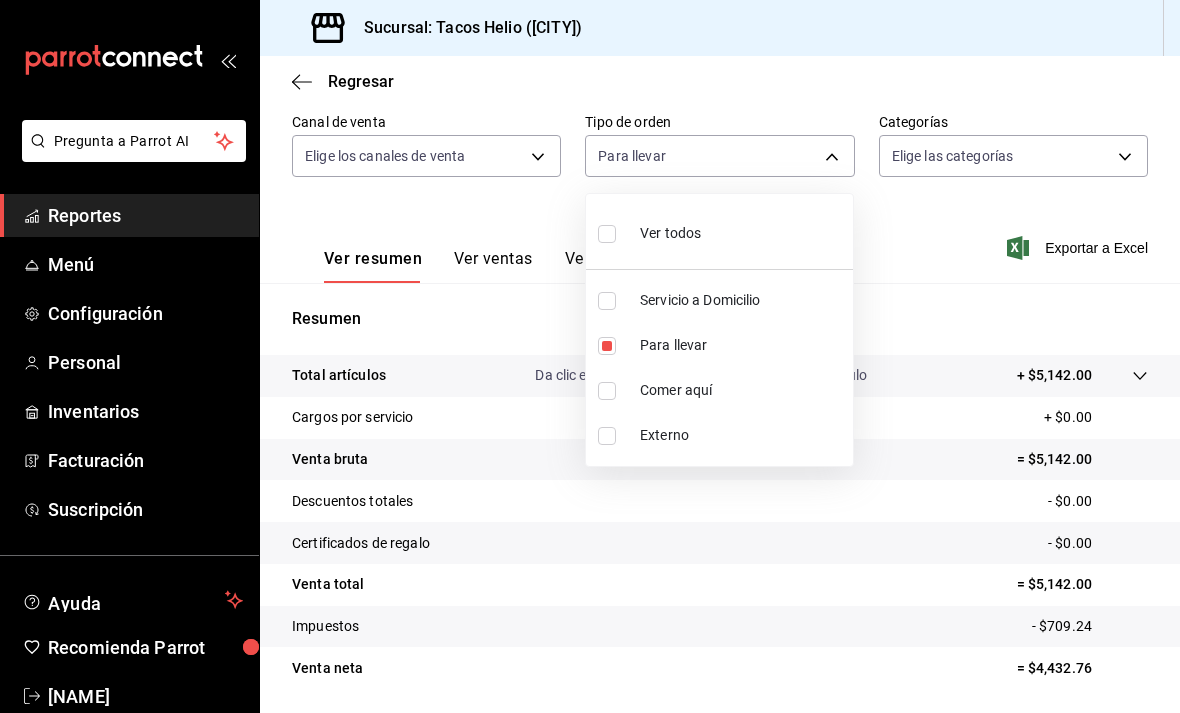 type on "5cea75f7-4d90-4088-8347-996193eb257e" 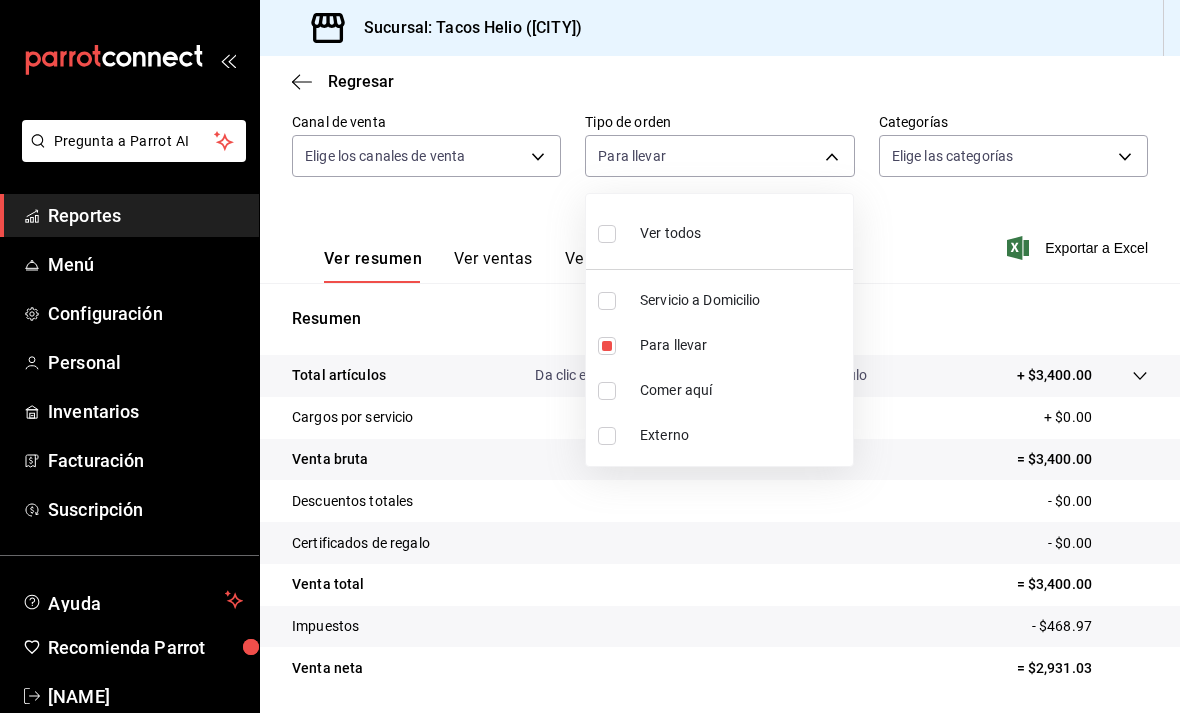 click at bounding box center [590, 356] 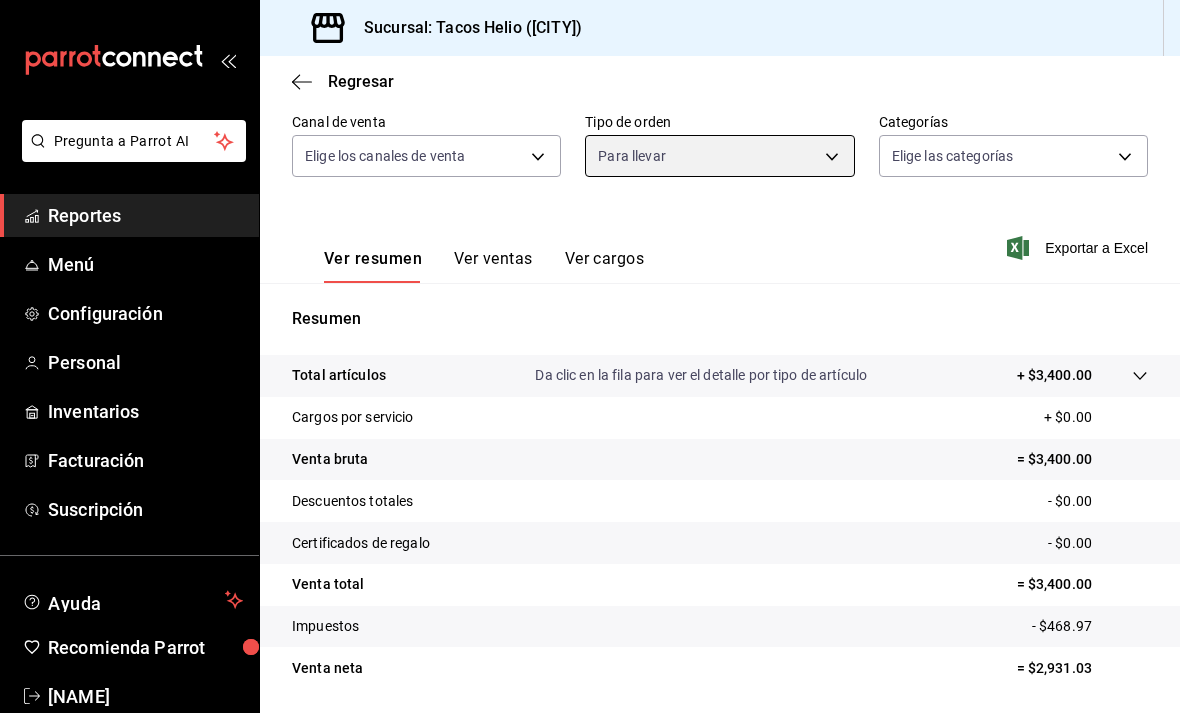 scroll, scrollTop: 1, scrollLeft: 0, axis: vertical 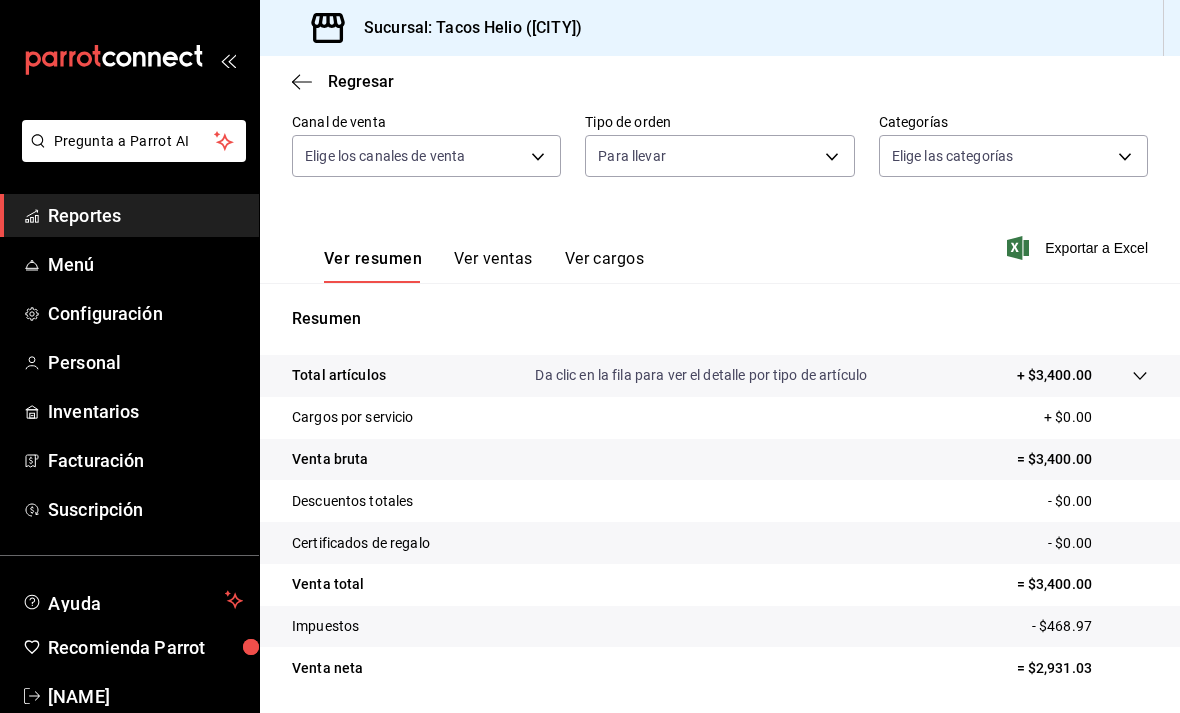 click on "Pregunta a Parrot AI Reportes   Menú   Configuración   Personal   Inventarios   Facturación   Suscripción   Ayuda Recomienda Parrot   [NAME]   Sugerir nueva función   Sucursal: Tacos Helio ([CITY]) Regresar Ventas Los artículos listados no incluyen descuentos de orden y el filtro de fechas está limitado a un máximo de 31 días. Fecha 2025-08-07 7 / 8 / 2025 - 2025-08-07 7 / 8 / 2025 Hora inicio 00:00 Hora inicio Hora fin 23:59 Hora fin Marca Elige las marcas Canal de venta Elige los canales de venta Tipo de orden Para llevar 5cea75f7-4d90-4088-8347-996193eb257e Categorías Elige las categorías Ver resumen Ver ventas Ver cargos Exportar a Excel Resumen Total artículos Da clic en la fila para ver el detalle por tipo de artículo + $3,400.00 Cargos por servicio + $0.00 Venta bruta = $3,400.00 Descuentos totales - $0.00 Certificados de regalo - $0.00 Venta total = $3,400.00 Impuestos - $468.97 Venta neta = $2,931.03 Pregunta a Parrot AI Reportes   Menú   Configuración   Personal   Inventarios" at bounding box center (590, 356) 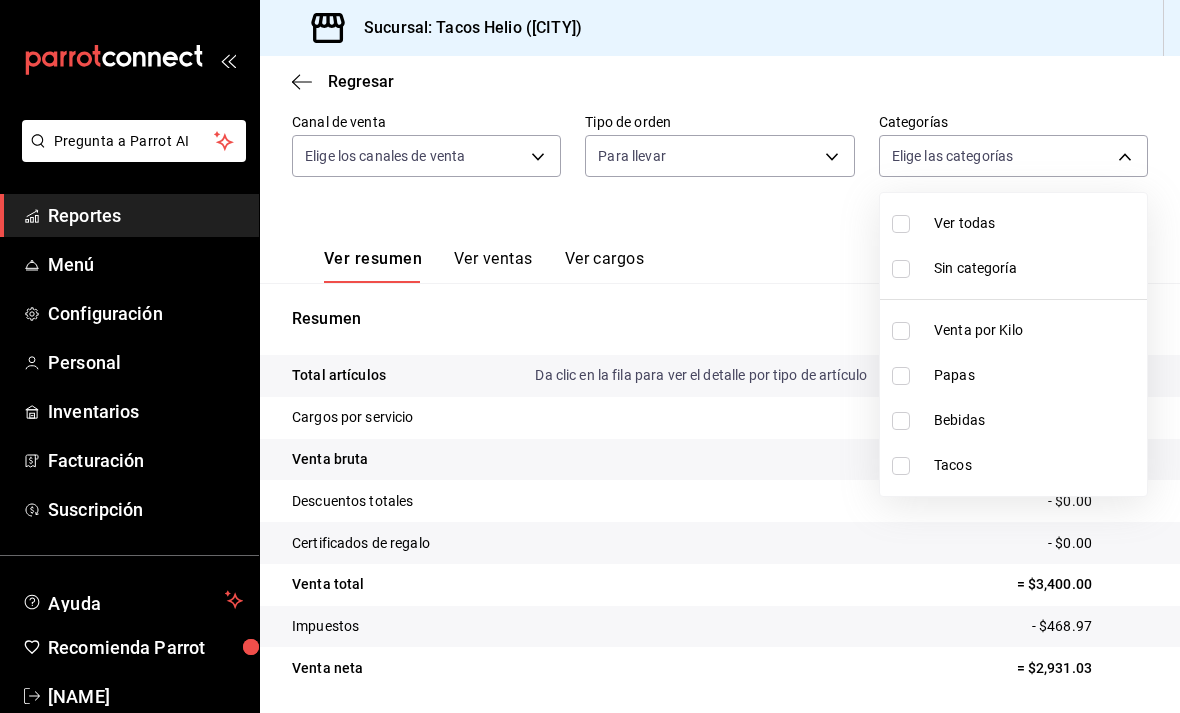 click at bounding box center (590, 356) 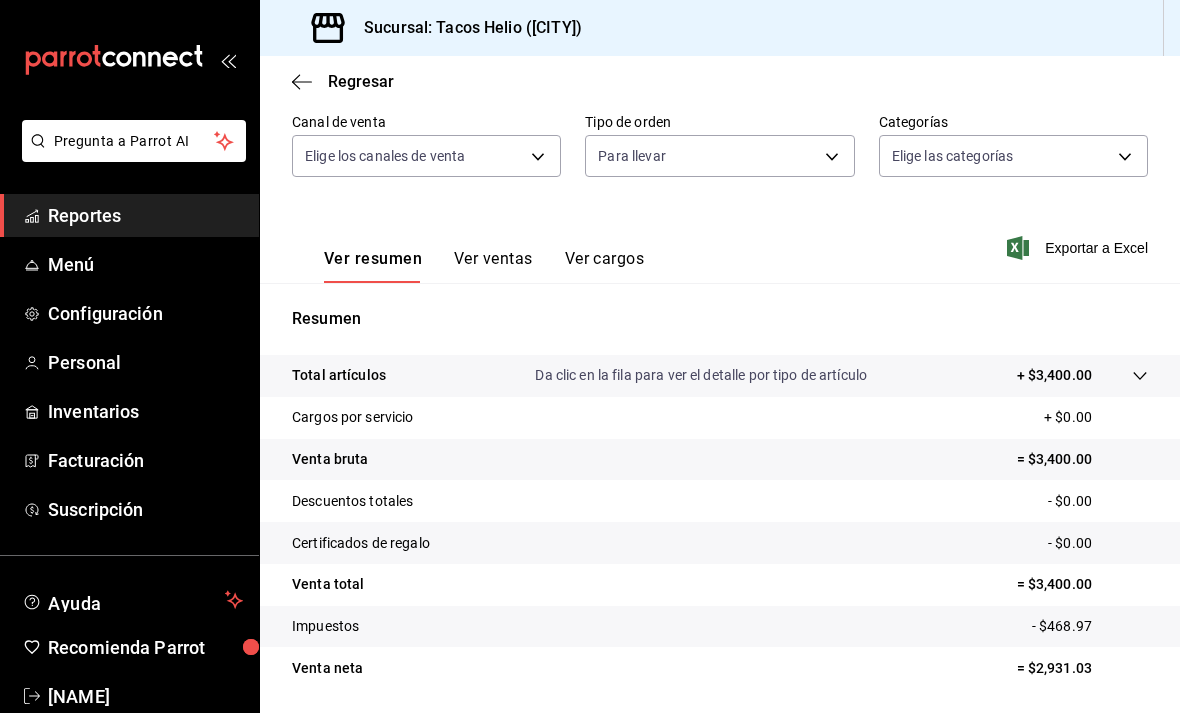 click on "Pregunta a Parrot AI Reportes   Menú   Configuración   Personal   Inventarios   Facturación   Suscripción   Ayuda Recomienda Parrot   [NAME]   Sugerir nueva función   Sucursal: Tacos Helio ([CITY]) Regresar Ventas Los artículos listados no incluyen descuentos de orden y el filtro de fechas está limitado a un máximo de 31 días. Fecha 2025-08-07 7 / 8 / 2025 - 2025-08-07 7 / 8 / 2025 Hora inicio 00:00 Hora inicio Hora fin 23:59 Hora fin Marca Elige las marcas Canal de venta Elige los canales de venta Tipo de orden Para llevar 5cea75f7-4d90-4088-8347-996193eb257e Categorías Elige las categorías Ver resumen Ver ventas Ver cargos Exportar a Excel Resumen Total artículos Da clic en la fila para ver el detalle por tipo de artículo + $3,400.00 Cargos por servicio + $0.00 Venta bruta = $3,400.00 Descuentos totales - $0.00 Certificados de regalo - $0.00 Venta total = $3,400.00 Impuestos - $468.97 Venta neta = $2,931.03 Pregunta a Parrot AI Reportes   Menú   Configuración   Personal   Inventarios" at bounding box center (590, 356) 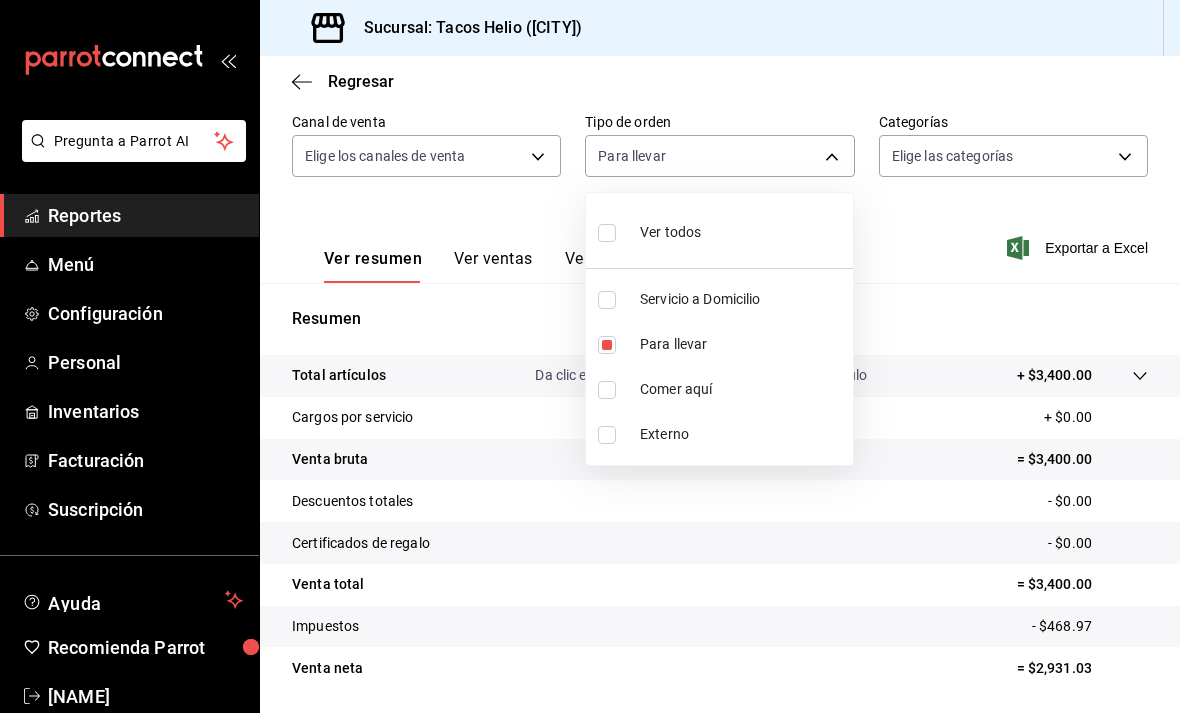 click on "Ver todos" at bounding box center [670, 232] 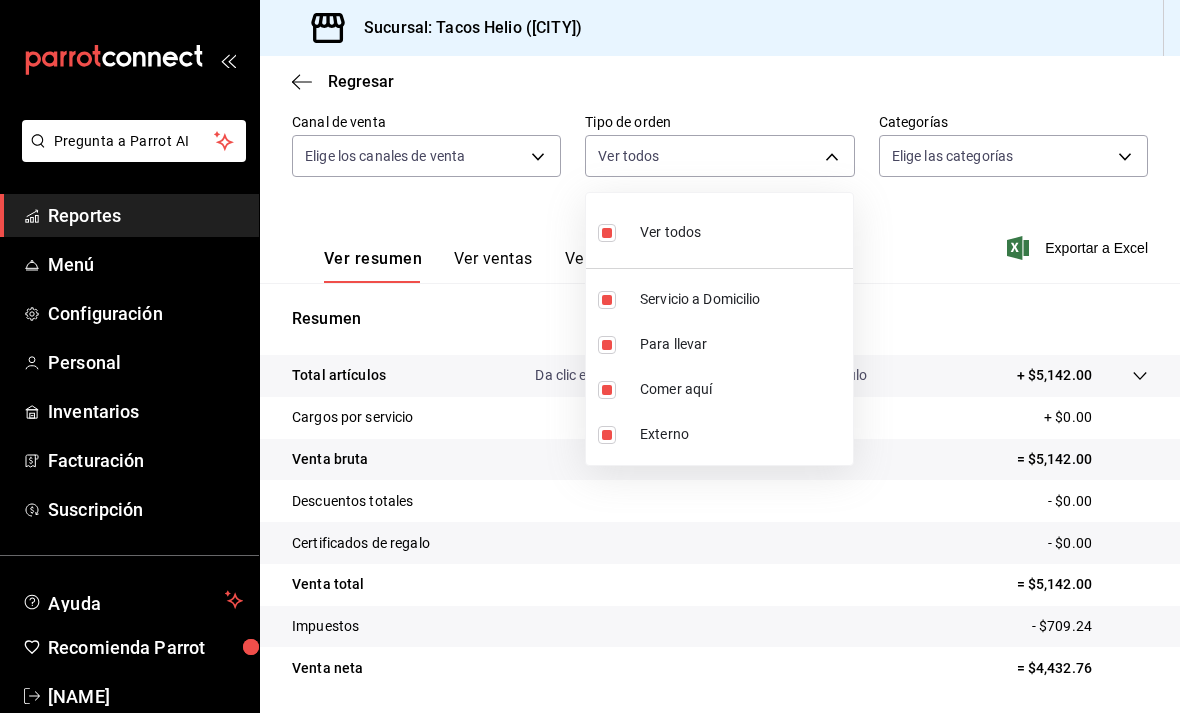 click at bounding box center [590, 356] 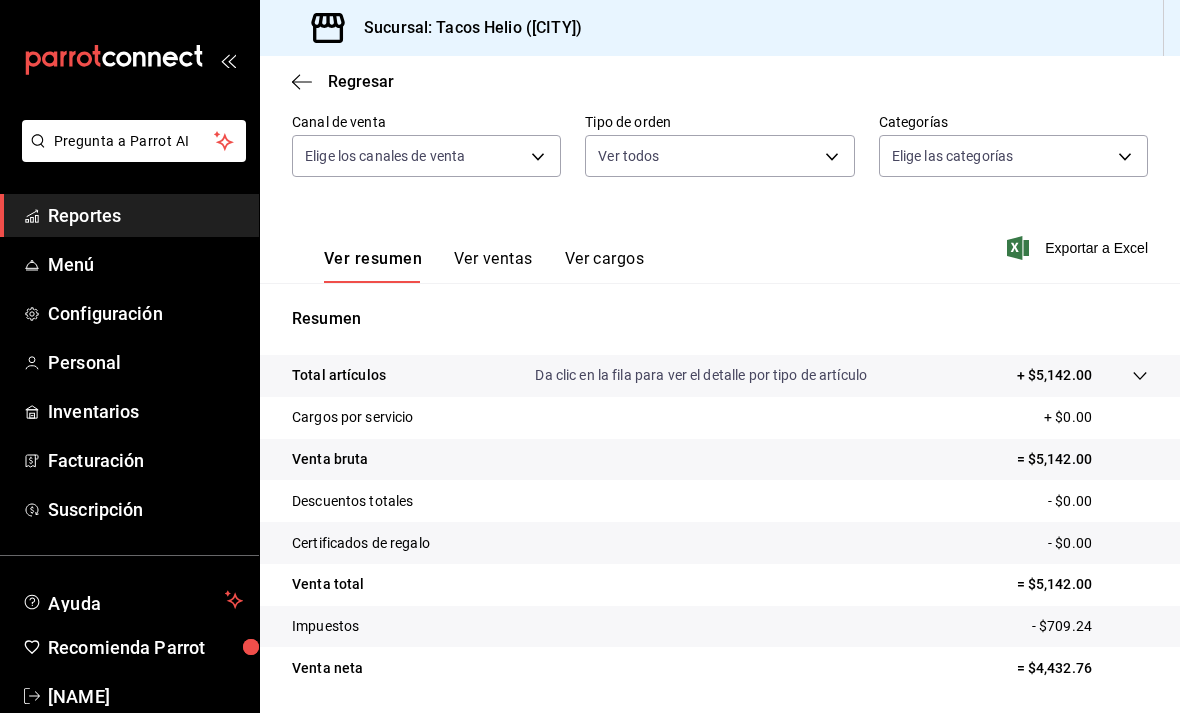 click on "Sucursal: Tacos Helio ([CITY]) Regresar Ventas Los artículos listados no incluyen descuentos de orden y el filtro de fechas está limitado a un máximo de 31 días. Fecha 2025-08-07 7 / 8 / 2025 - 2025-08-07 7 / 8 / 2025 Hora inicio 00:00 Hora inicio Hora fin 23:59 Hora fin Marca Elige las marcas Canal de venta Elige los canales de venta Tipo de orden Ver todos 5ab1d0d8-6386-4890-8162-f94484752e17,5cea75f7-4d90-4088-8347-996193eb257e,d6ae98f7-fe4a-4b9b-92c1-7ffaab3a454b,EXTERNAL Categorías Elige las categorías Ver resumen Ver ventas Ver cargos Exportar a Excel Resumen Total artículos Da clic en la fila para ver el detalle por tipo de artículo + $5,142.00 Cargos por servicio + $0.00 Venta bruta = $5,142.00 Descuentos totales - $0.00 Certificados de regalo - $0.00 Venta total = $5,142.00 Impuestos - $709.24 Venta neta = $4,432.76" at bounding box center (590, 356) 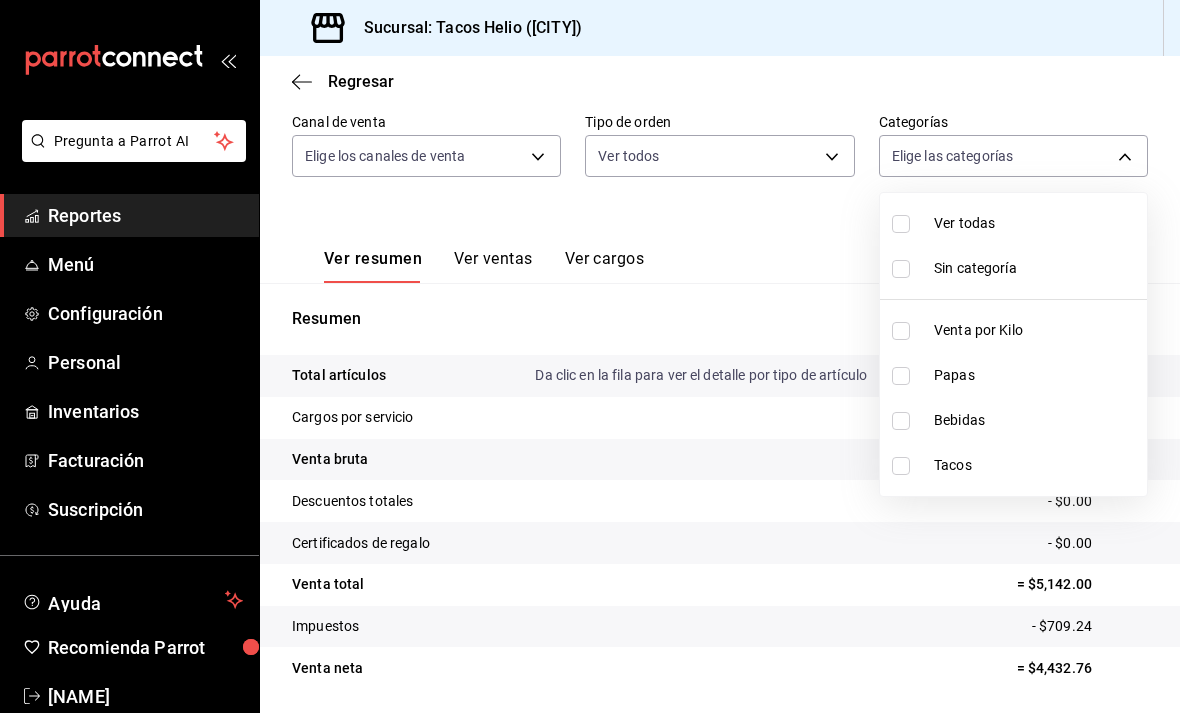 click at bounding box center [905, 331] 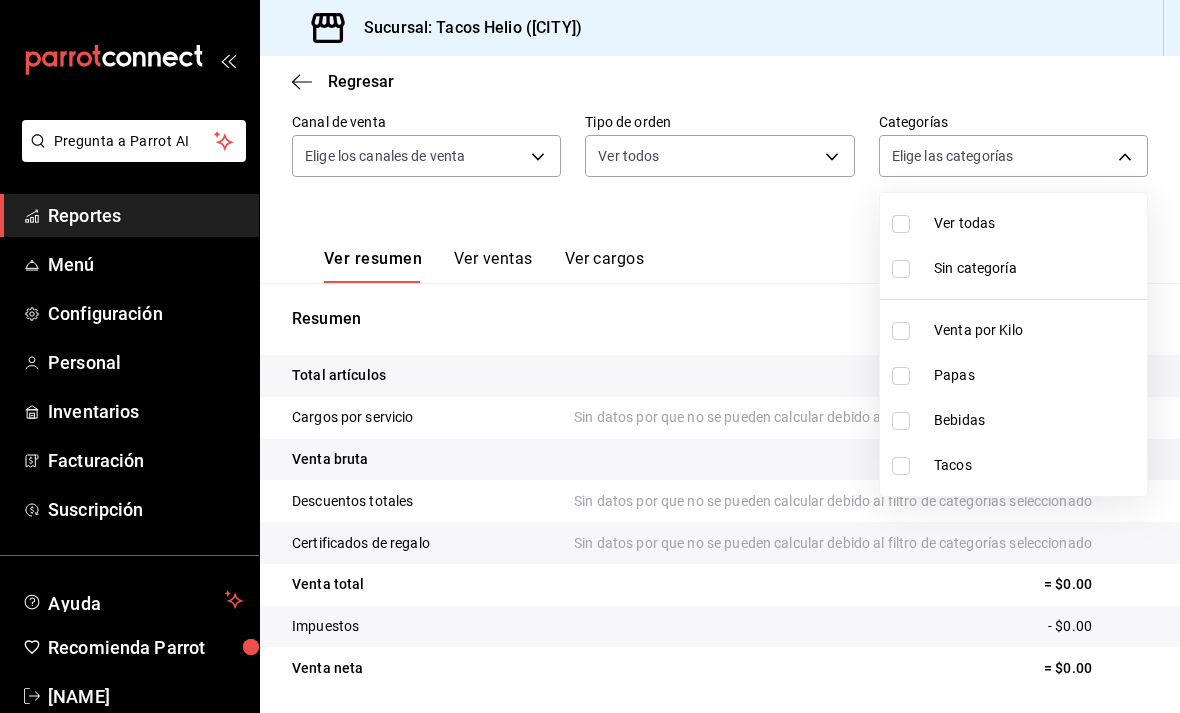 click on "Papas" at bounding box center (1036, 375) 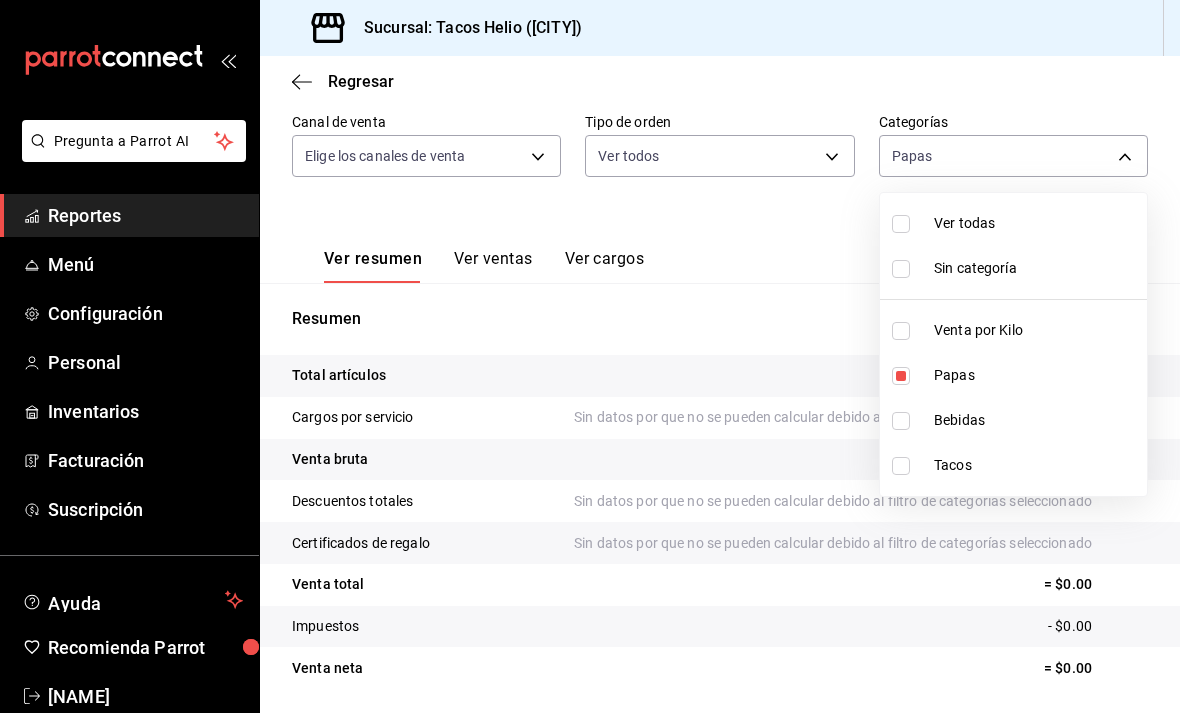 type on "8d2d28ff-3495-4f1c-b277-8c4605386e14" 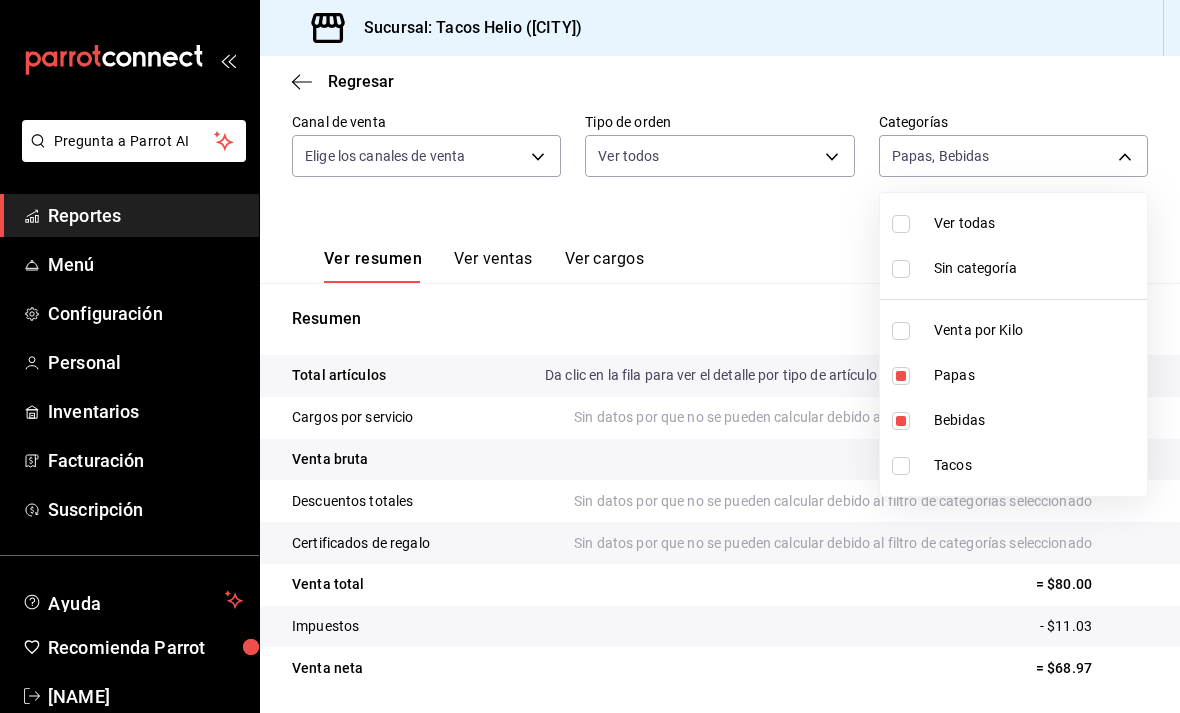 click on "Tacos" at bounding box center [1036, 465] 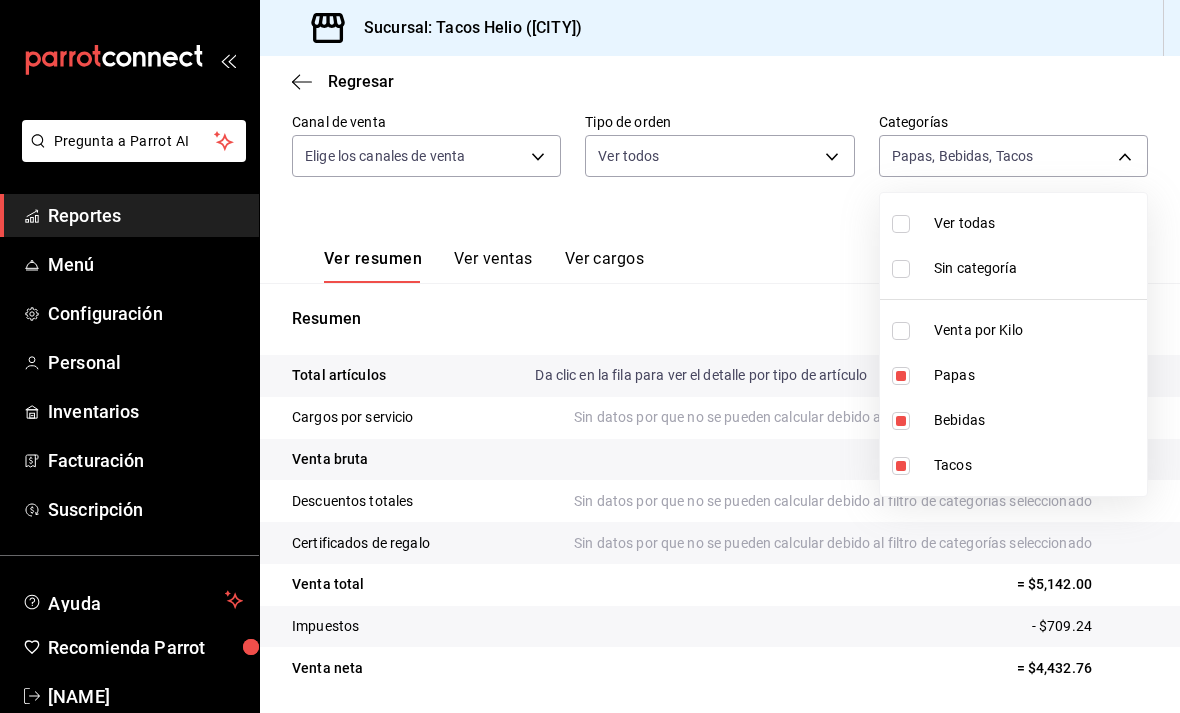 click at bounding box center (901, 421) 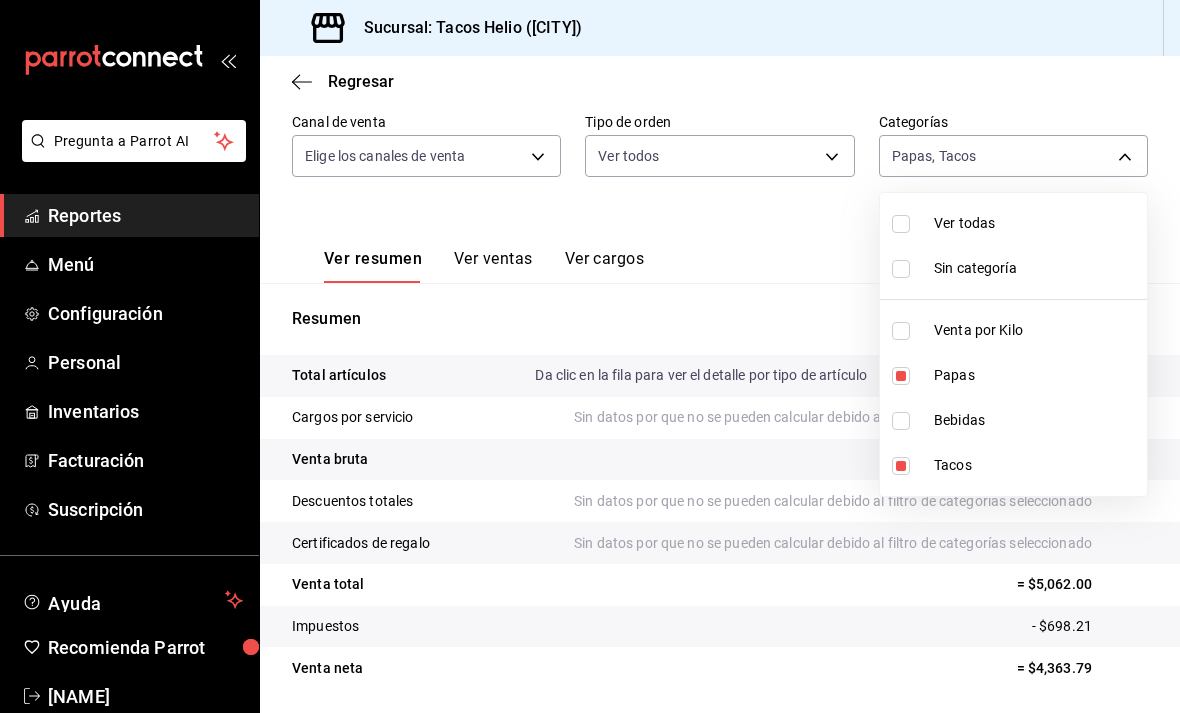click at bounding box center (901, 376) 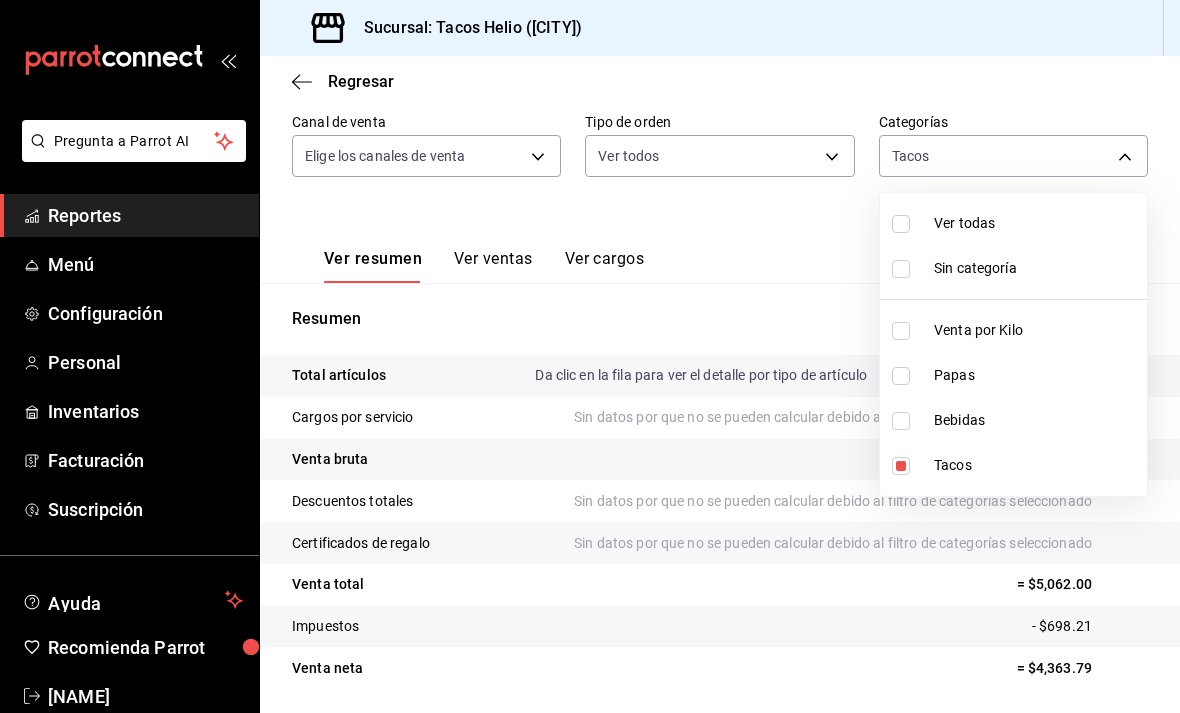 click at bounding box center (590, 356) 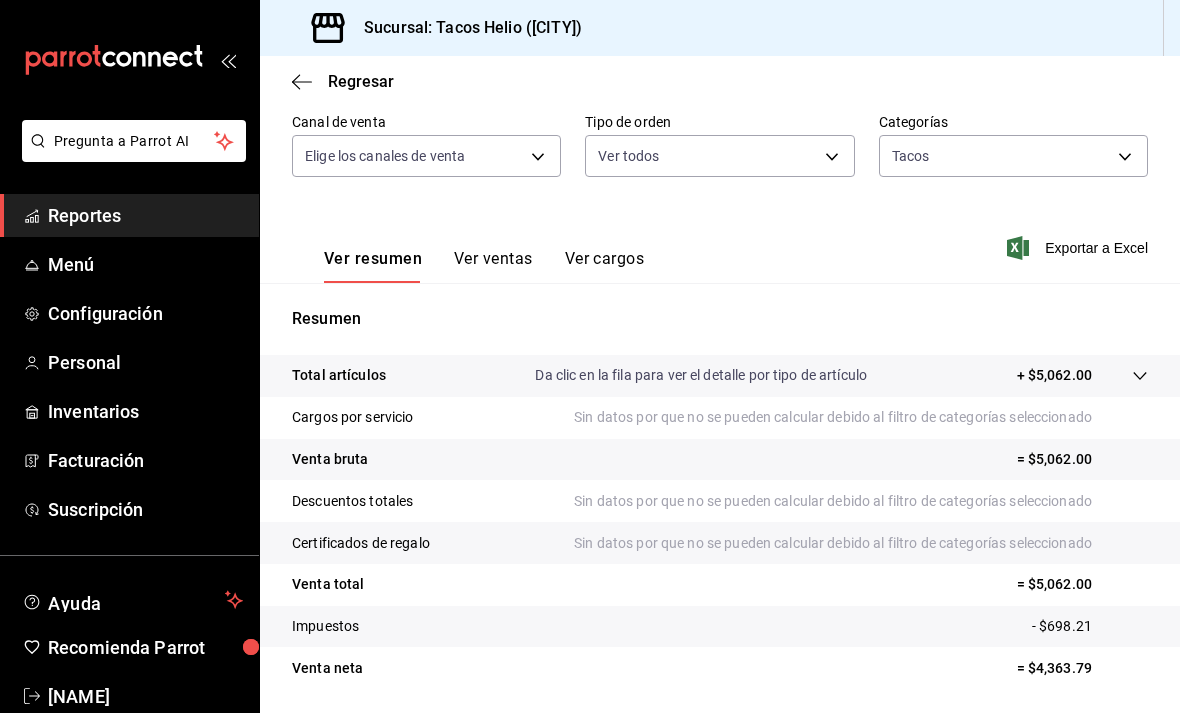 click on "Sucursal: Tacos Helio ([CITY]) Regresar Ventas Los artículos listados no incluyen descuentos de orden y el filtro de fechas está limitado a un máximo de 31 días. Fecha 2025-08-07 7 / 8 / 2025 - 2025-08-07 7 / 8 / 2025 Hora inicio 00:00 Hora inicio Hora fin 23:59 Hora fin Marca Elige las marcas Canal de venta Elige los canales de venta Tipo de orden Ver todos 5ab1d0d8-6386-4890-8162-f94484752e17,5cea75f7-4d90-4088-8347-996193eb257e,d6ae98f7-fe4a-4b9b-92c1-7ffaab3a454b,EXTERNAL Categorías Tacos 3d1372ab-a0dd-4f11-896f-3227c5d7493c Ver resumen Ver ventas Ver cargos Exportar a Excel Resumen Total artículos Da clic en la fila para ver el detalle por tipo de artículo + $5,062.00 Cargos por servicio  Sin datos por que no se pueden calcular debido al filtro de categorías seleccionado Venta bruta = $5,062.00 Descuentos totales   Menú" at bounding box center [590, 356] 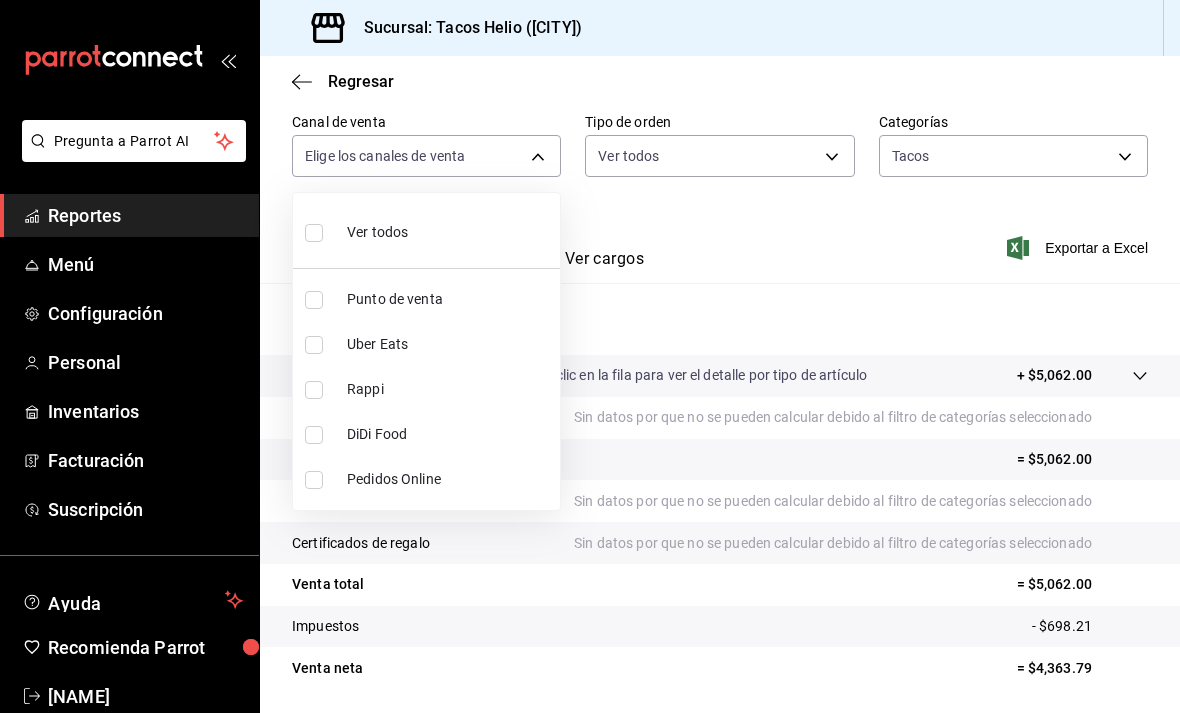 click at bounding box center (590, 356) 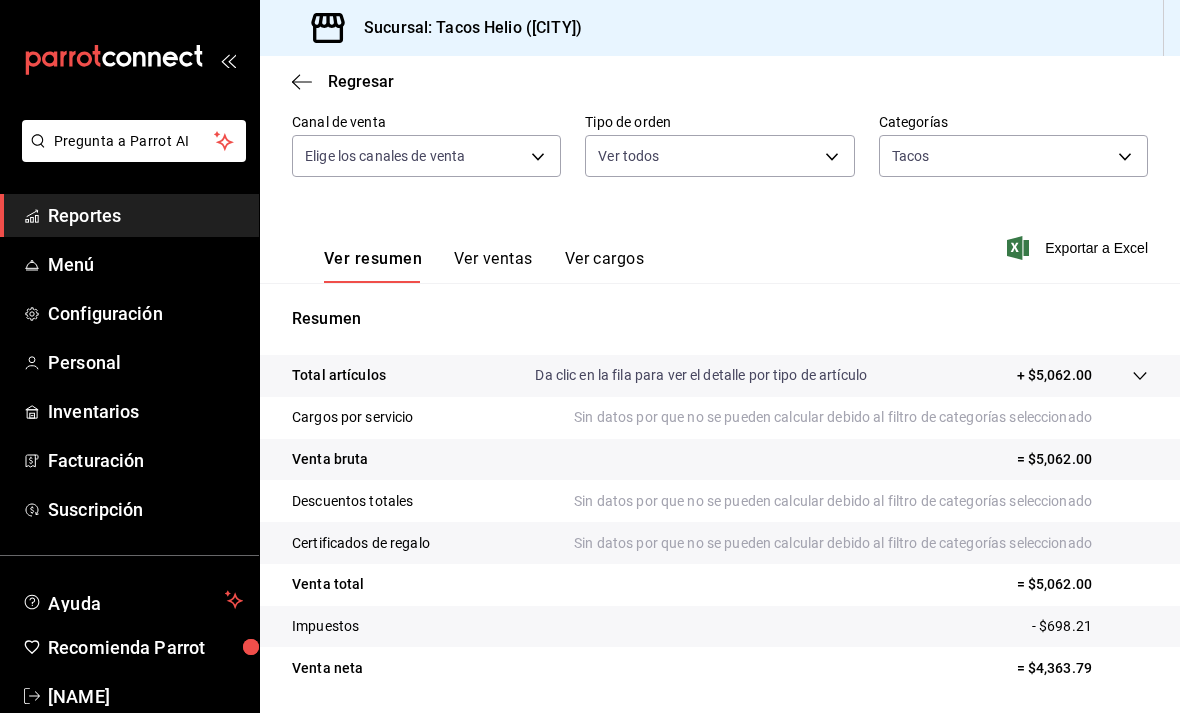 click on "Sucursal: Tacos Helio ([CITY]) Regresar Ventas Los artículos listados no incluyen descuentos de orden y el filtro de fechas está limitado a un máximo de 31 días. Fecha 2025-08-07 7 / 8 / 2025 - 2025-08-07 7 / 8 / 2025 Hora inicio 00:00 Hora inicio Hora fin 23:59 Hora fin Marca Elige las marcas Canal de venta Elige los canales de venta Tipo de orden Ver todos 5ab1d0d8-6386-4890-8162-f94484752e17,5cea75f7-4d90-4088-8347-996193eb257e,d6ae98f7-fe4a-4b9b-92c1-7ffaab3a454b,EXTERNAL Categorías Tacos 3d1372ab-a0dd-4f11-896f-3227c5d7493c Ver resumen Ver ventas Ver cargos Exportar a Excel Resumen Total artículos Da clic en la fila para ver el detalle por tipo de artículo + $5,062.00 Cargos por servicio  Sin datos por que no se pueden calcular debido al filtro de categorías seleccionado Venta bruta = $5,062.00 Descuentos totales   Menú" at bounding box center (590, 356) 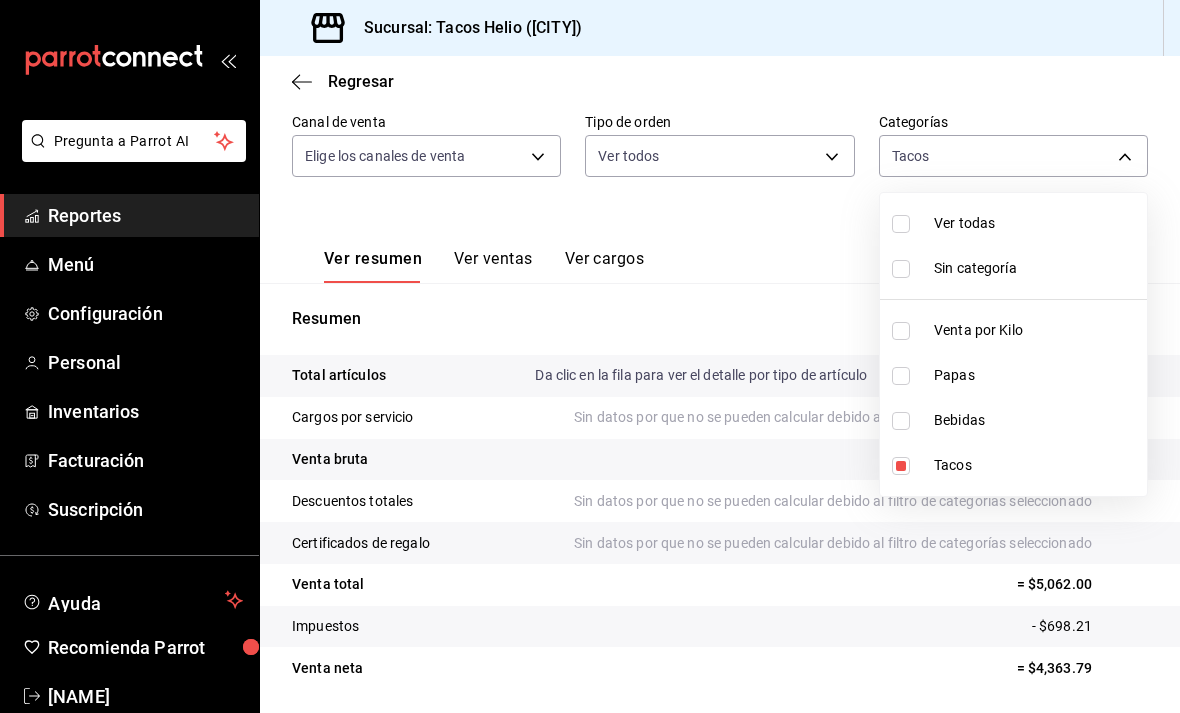 click on "Tacos" at bounding box center [1036, 465] 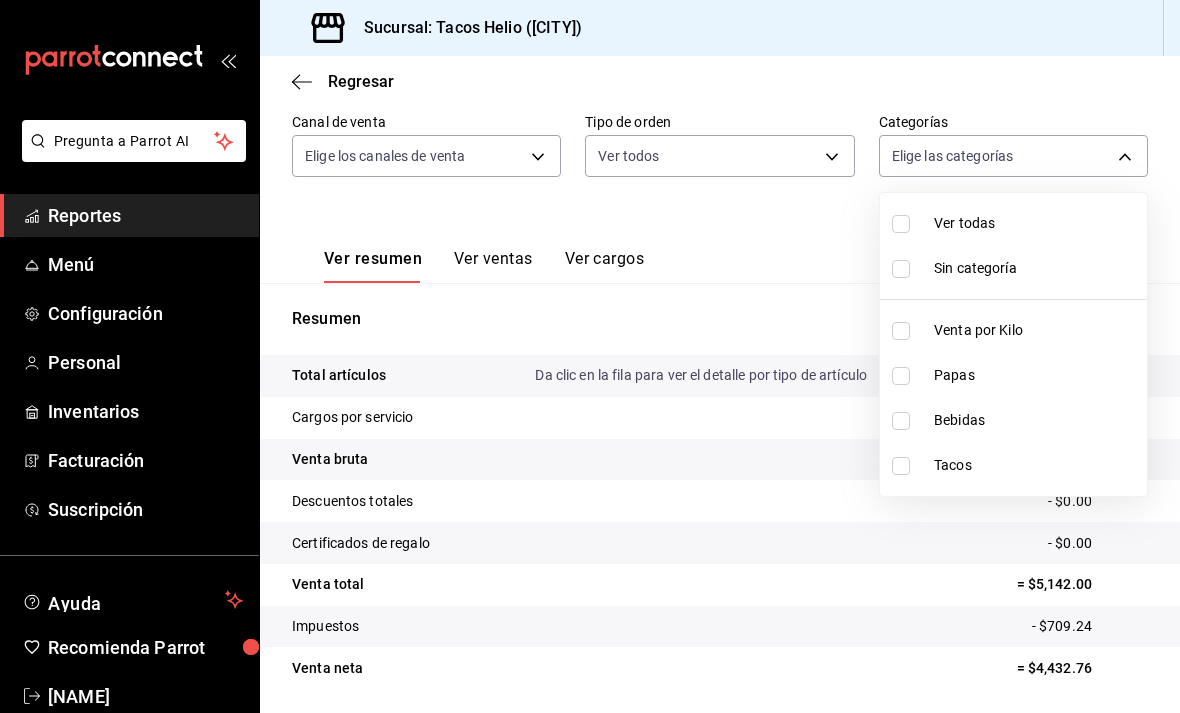 click at bounding box center [590, 356] 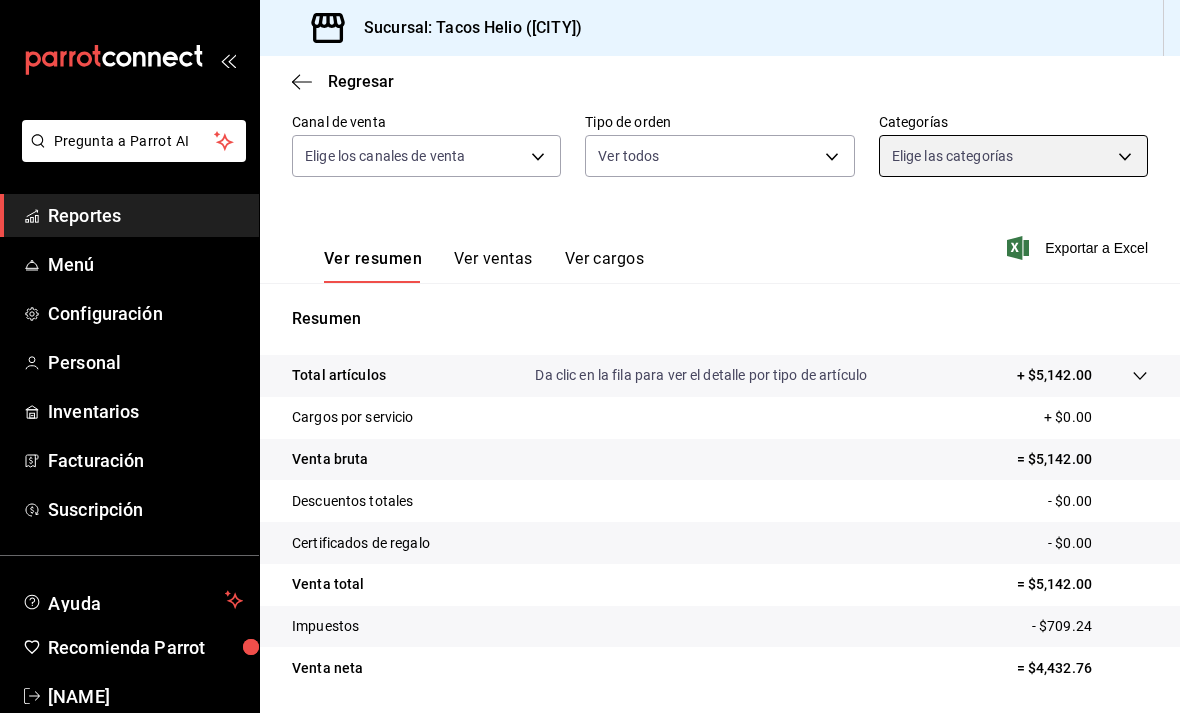 scroll, scrollTop: 62, scrollLeft: 0, axis: vertical 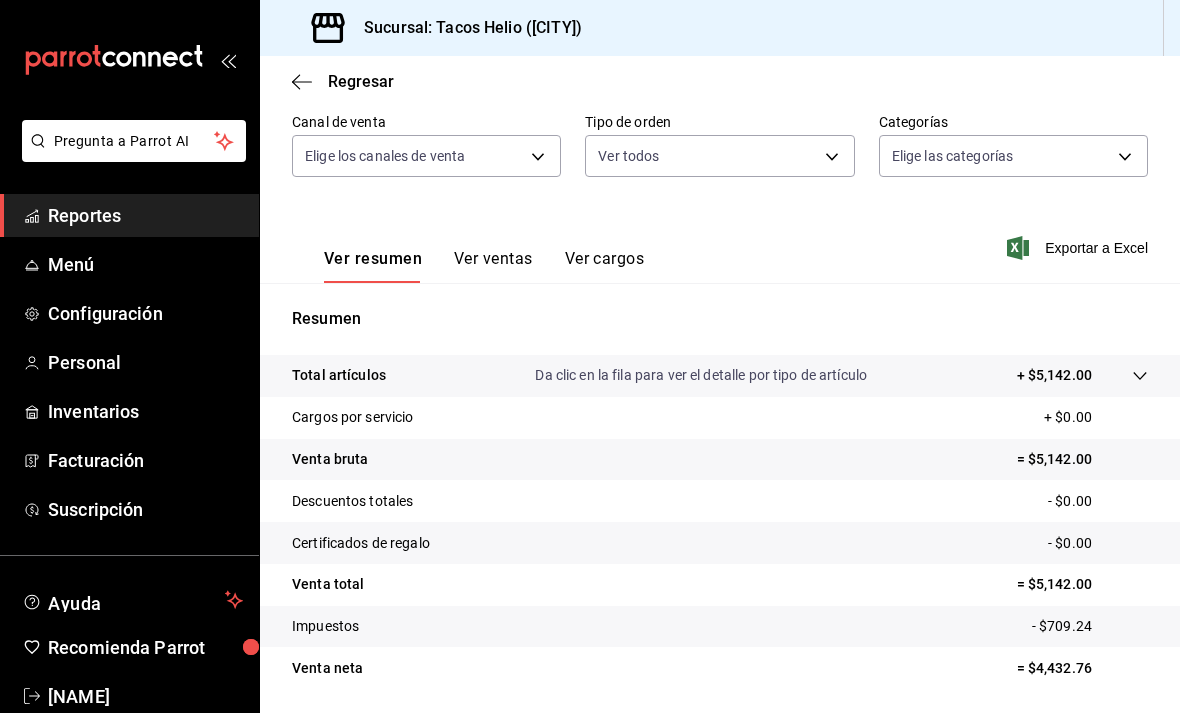 click on "Total artículos Da clic en la fila para ver el detalle por tipo de artículo + $5,142.00" at bounding box center (692, 375) 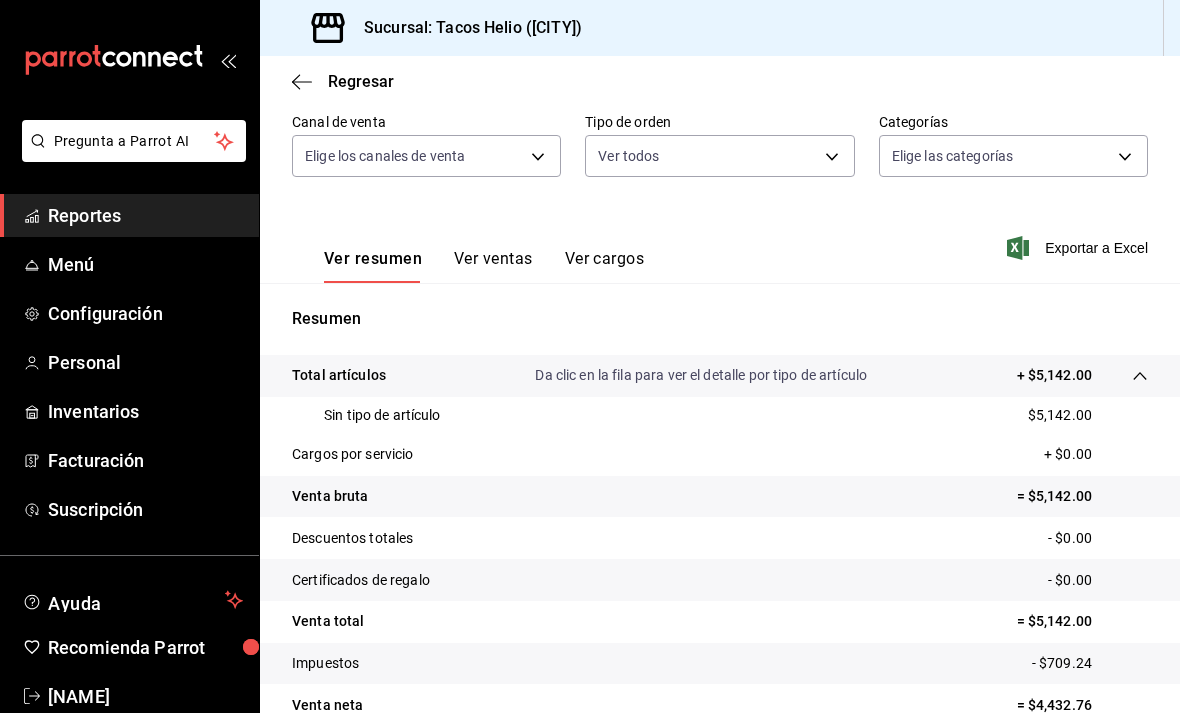 click on "Ver cargos" at bounding box center (605, 266) 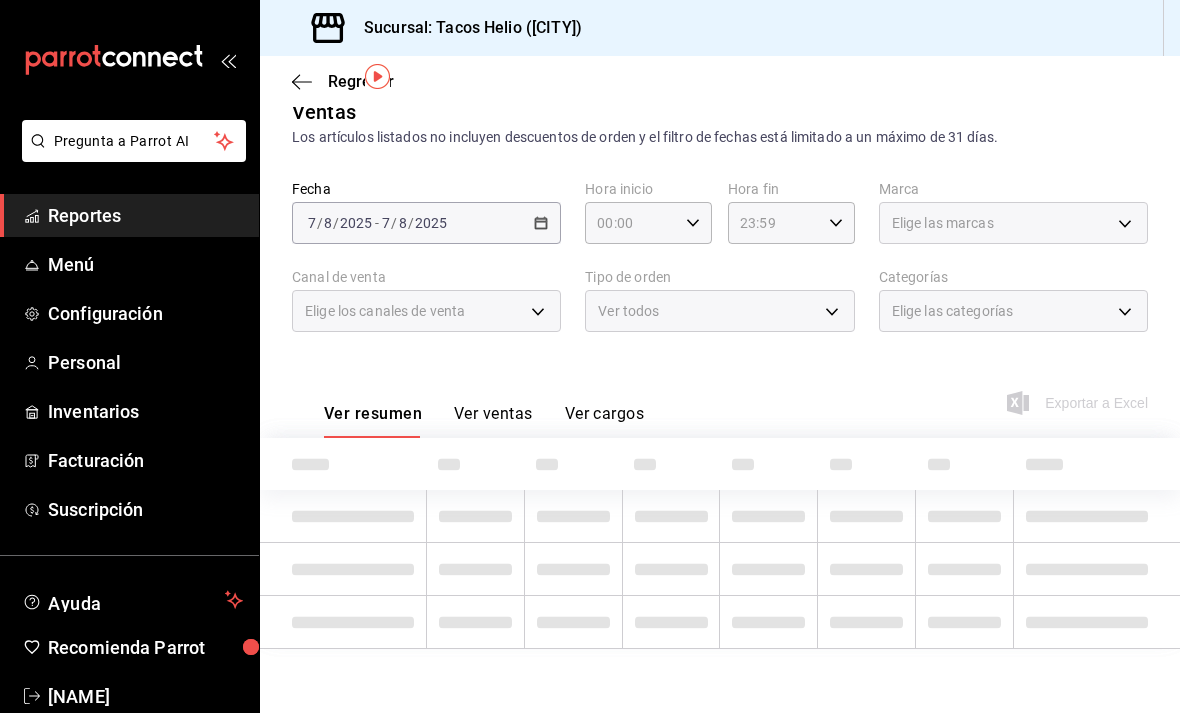scroll, scrollTop: 0, scrollLeft: 0, axis: both 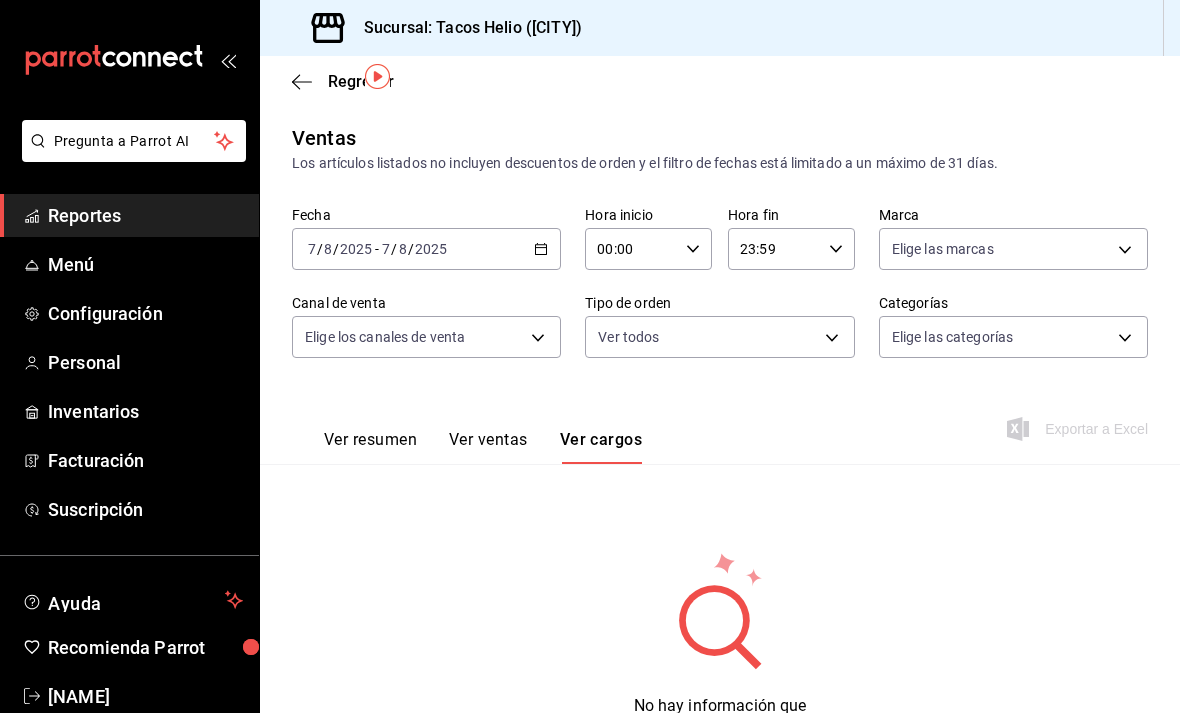 click on "Ver ventas" at bounding box center (488, 447) 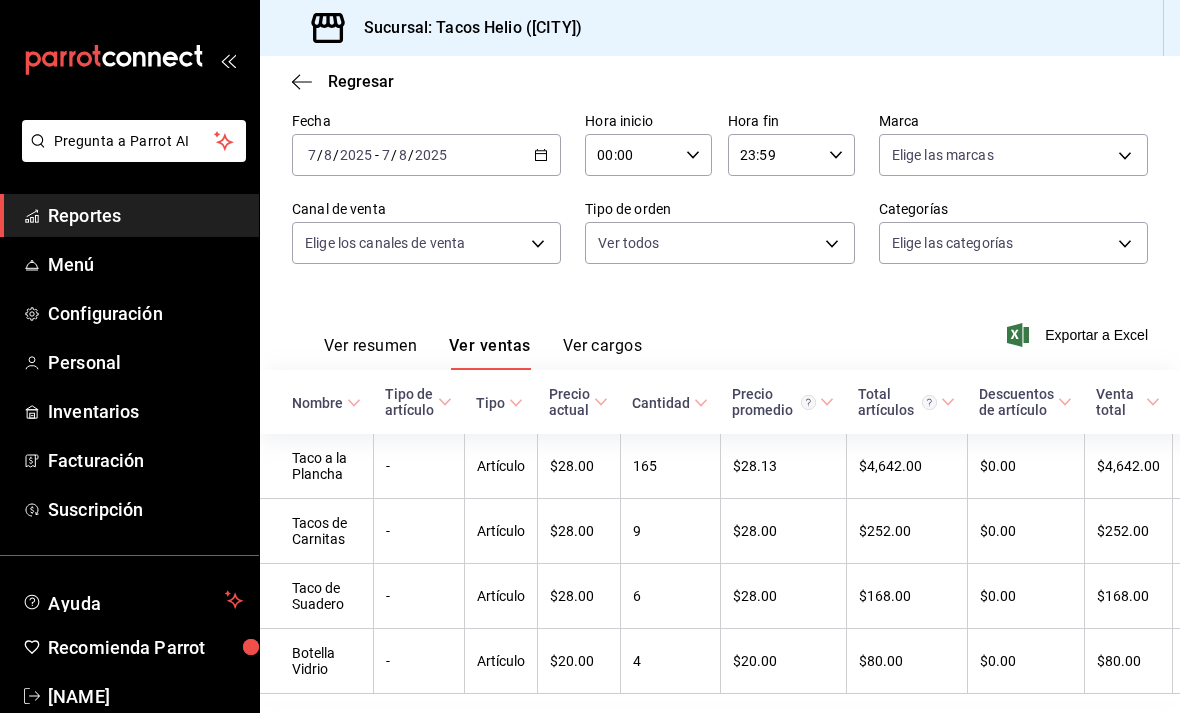 scroll, scrollTop: 93, scrollLeft: 0, axis: vertical 